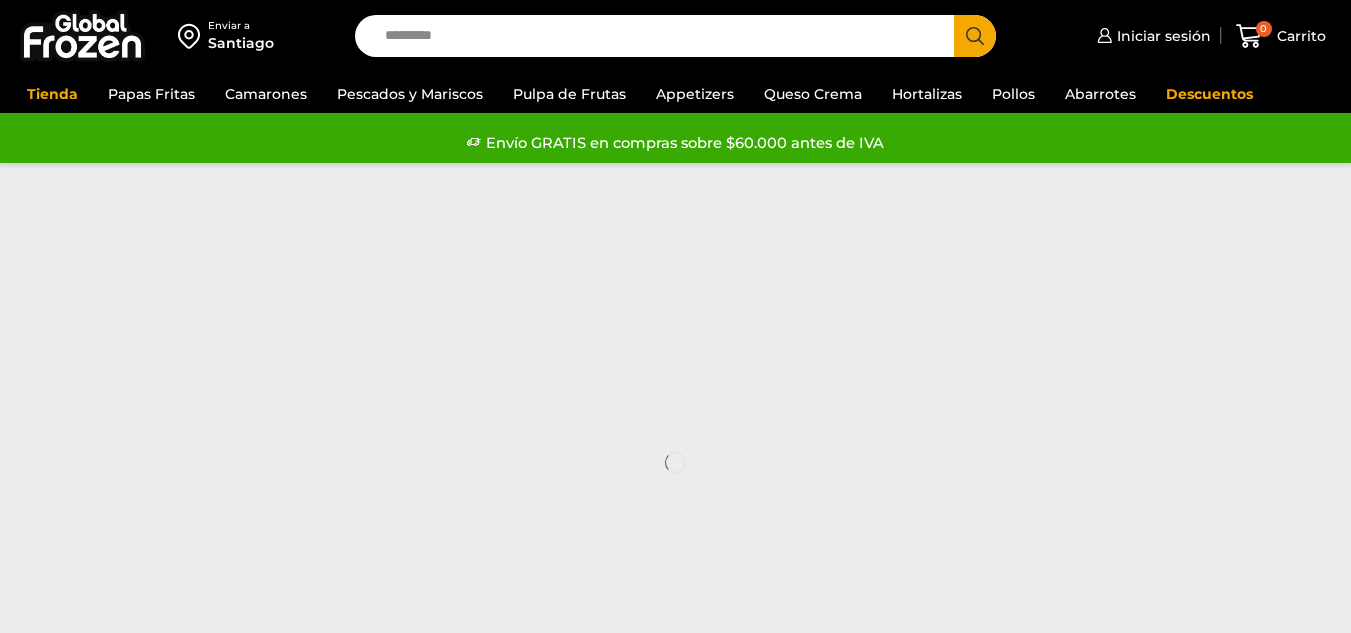 scroll, scrollTop: 0, scrollLeft: 0, axis: both 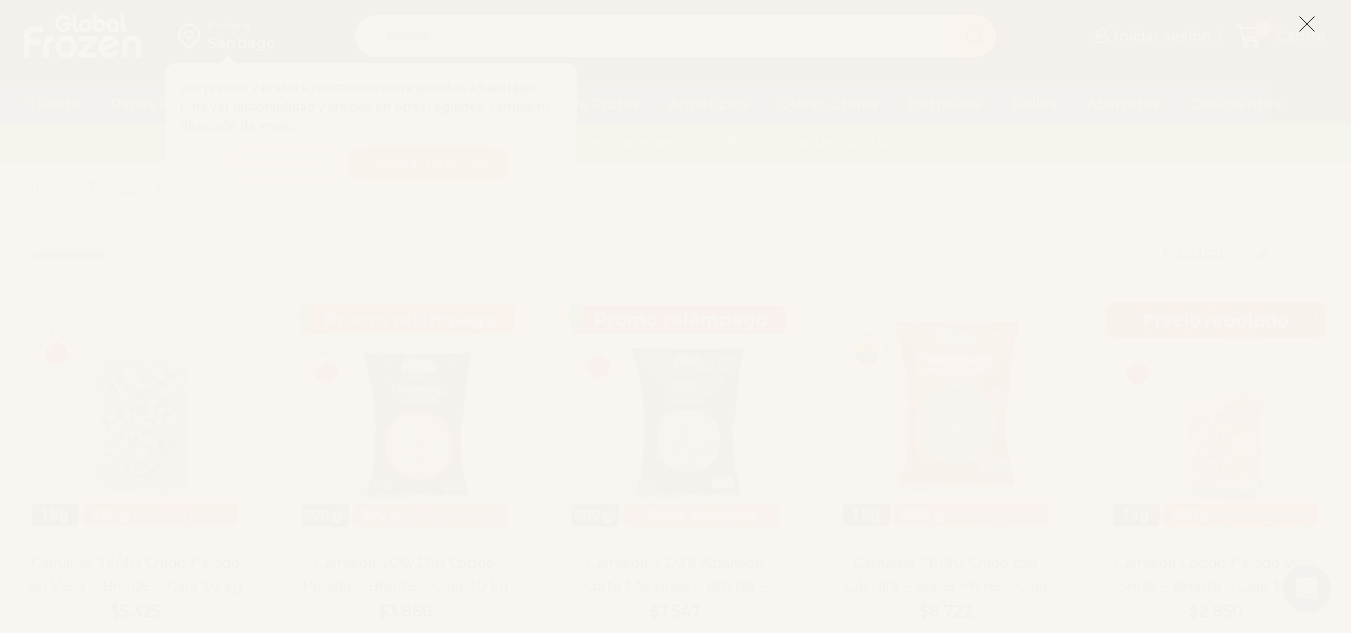click 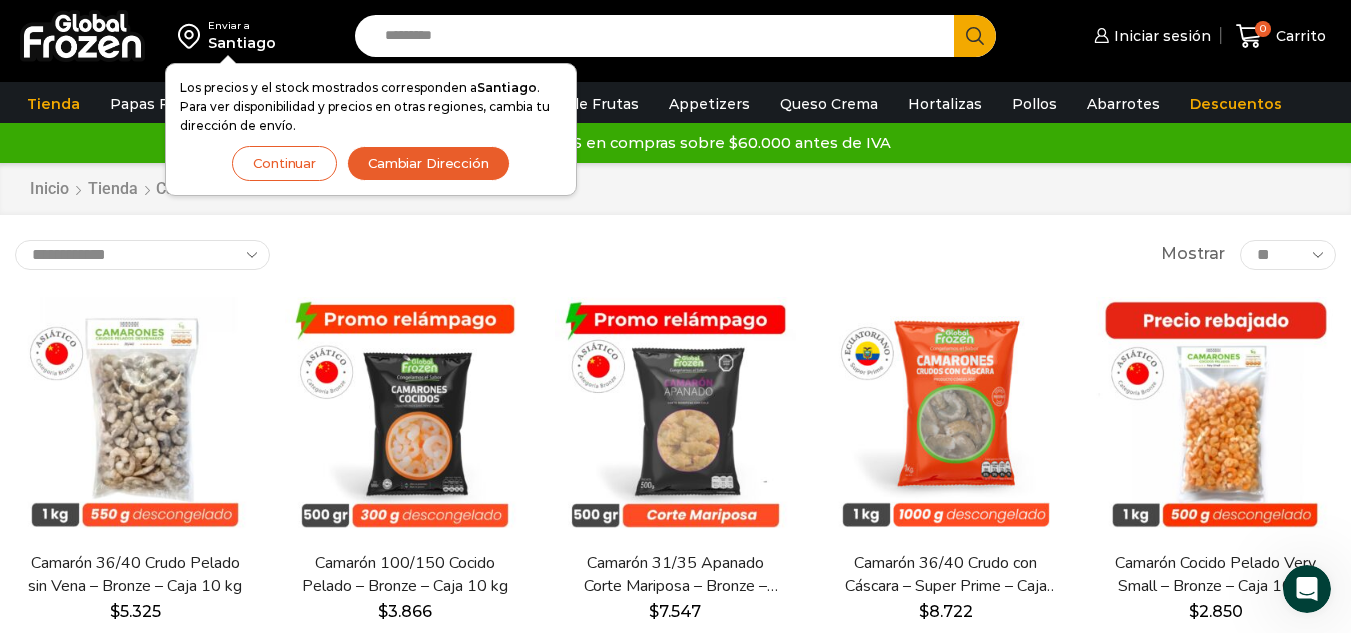 click on "Cambiar Dirección" at bounding box center (428, 163) 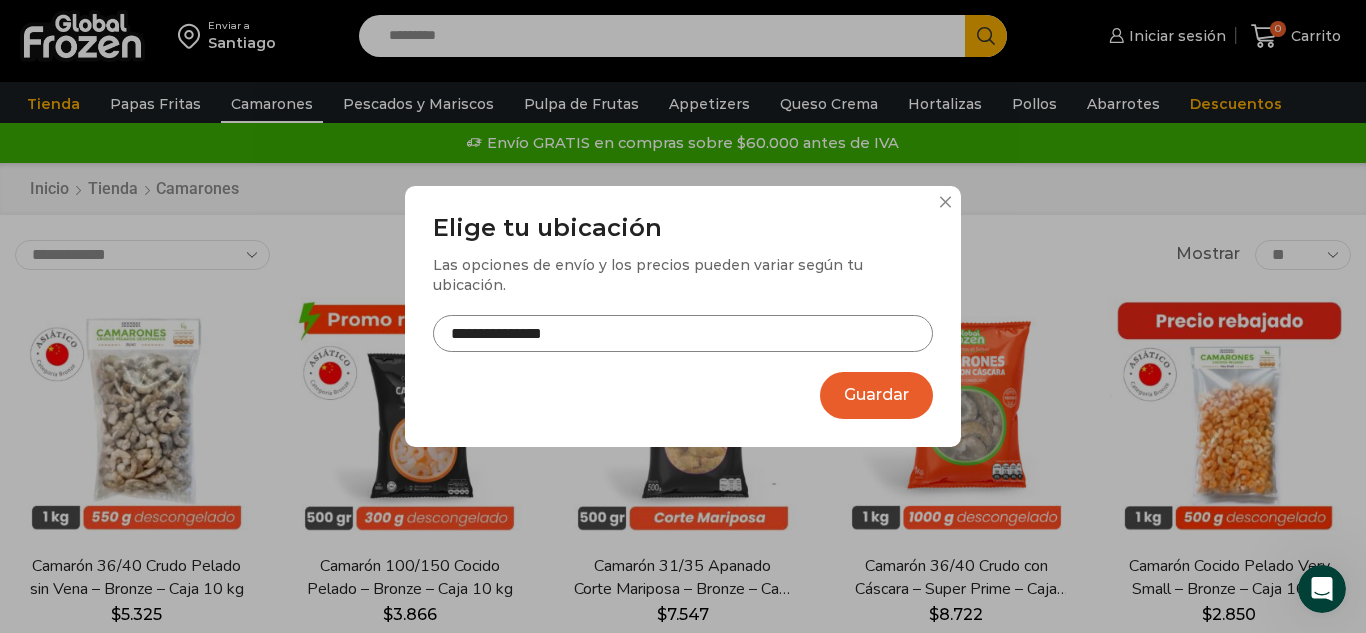 click on "**********" at bounding box center [683, 293] 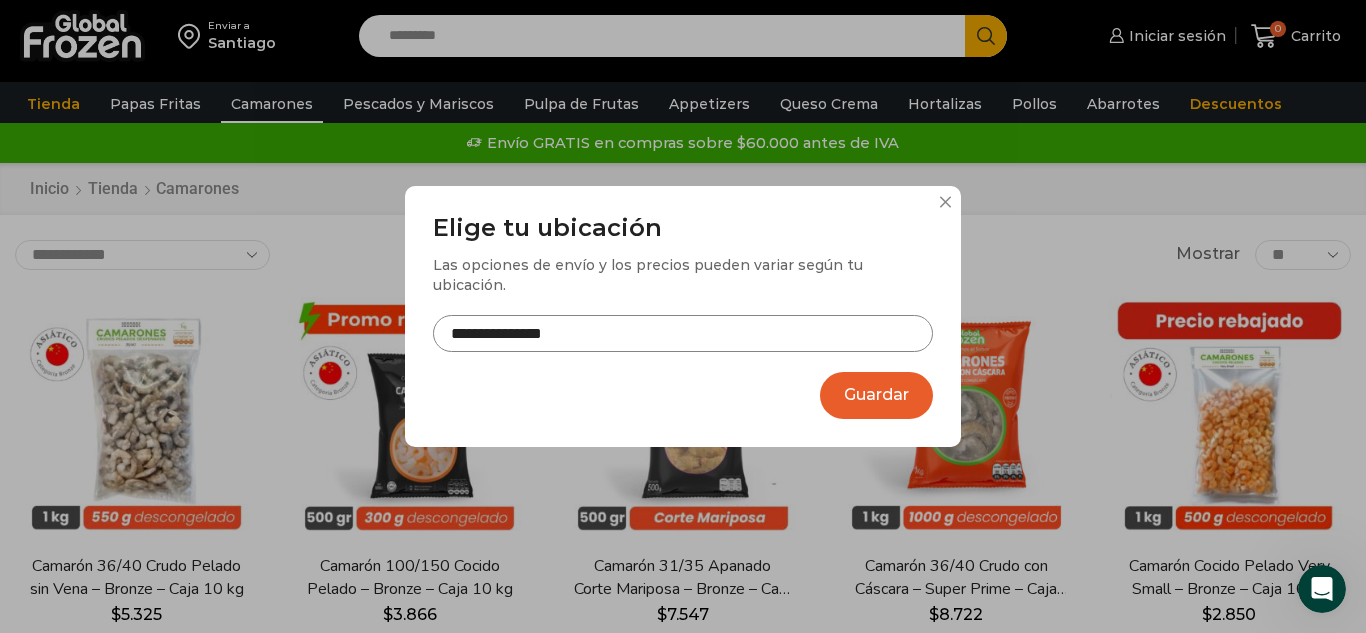 click on "**********" at bounding box center [683, 333] 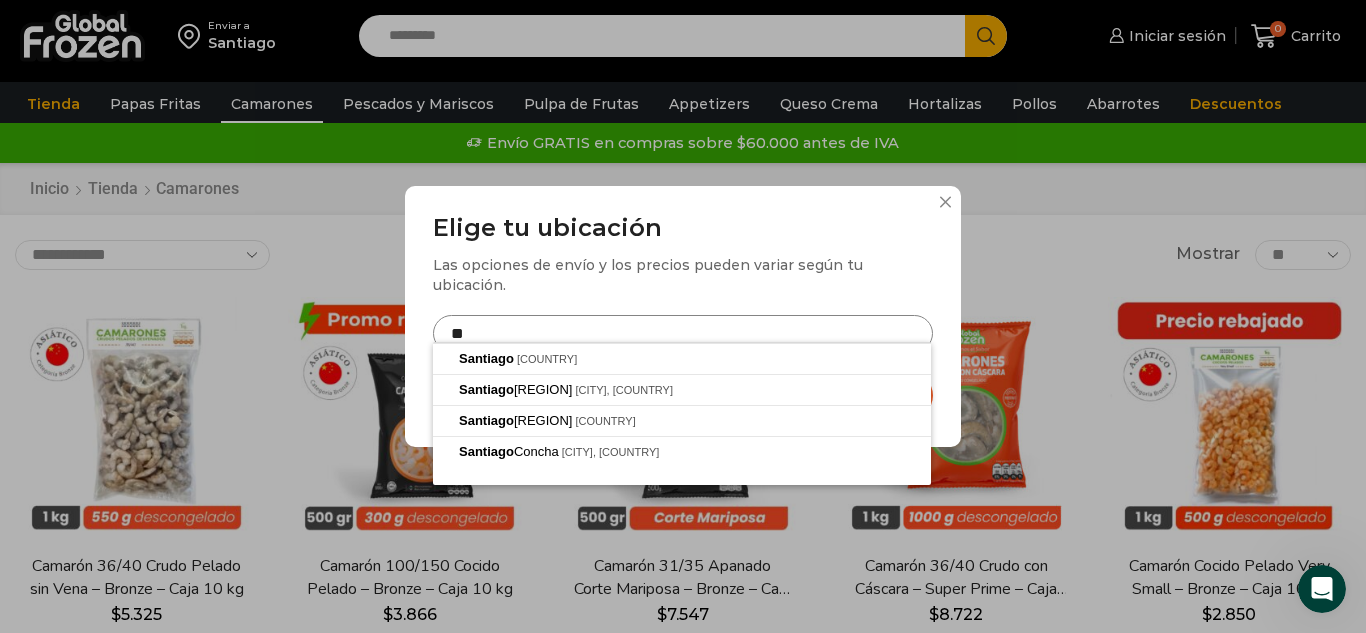 type on "*" 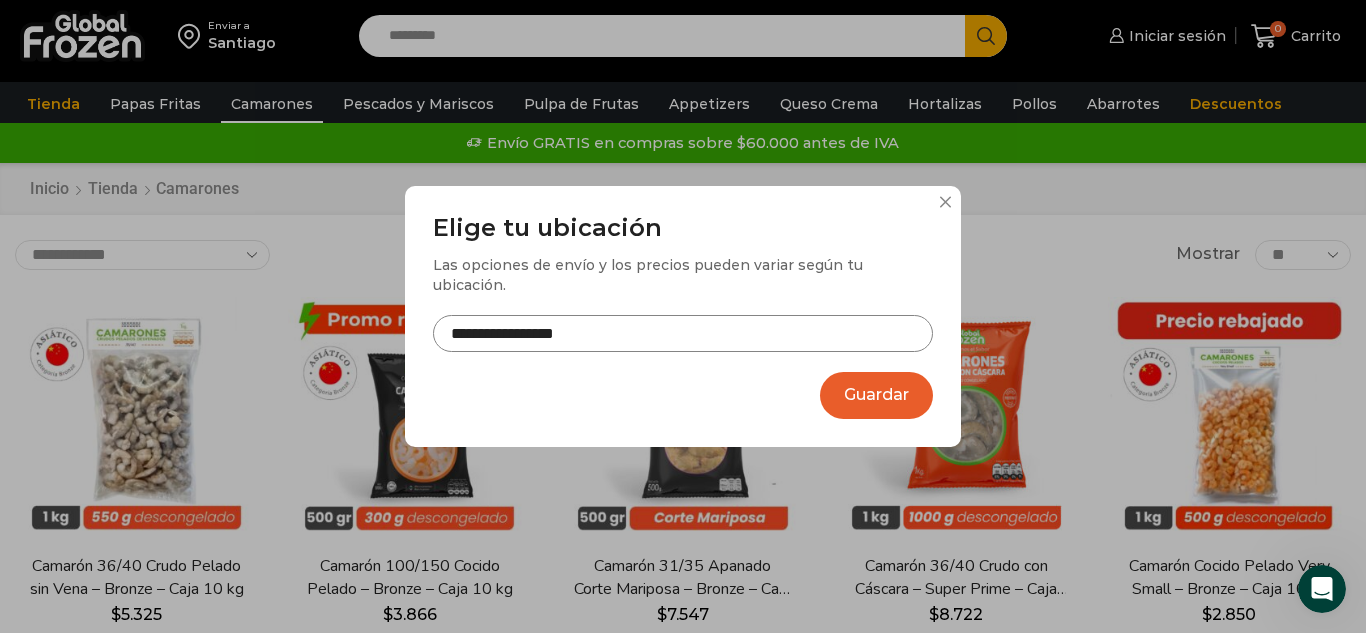 type on "**********" 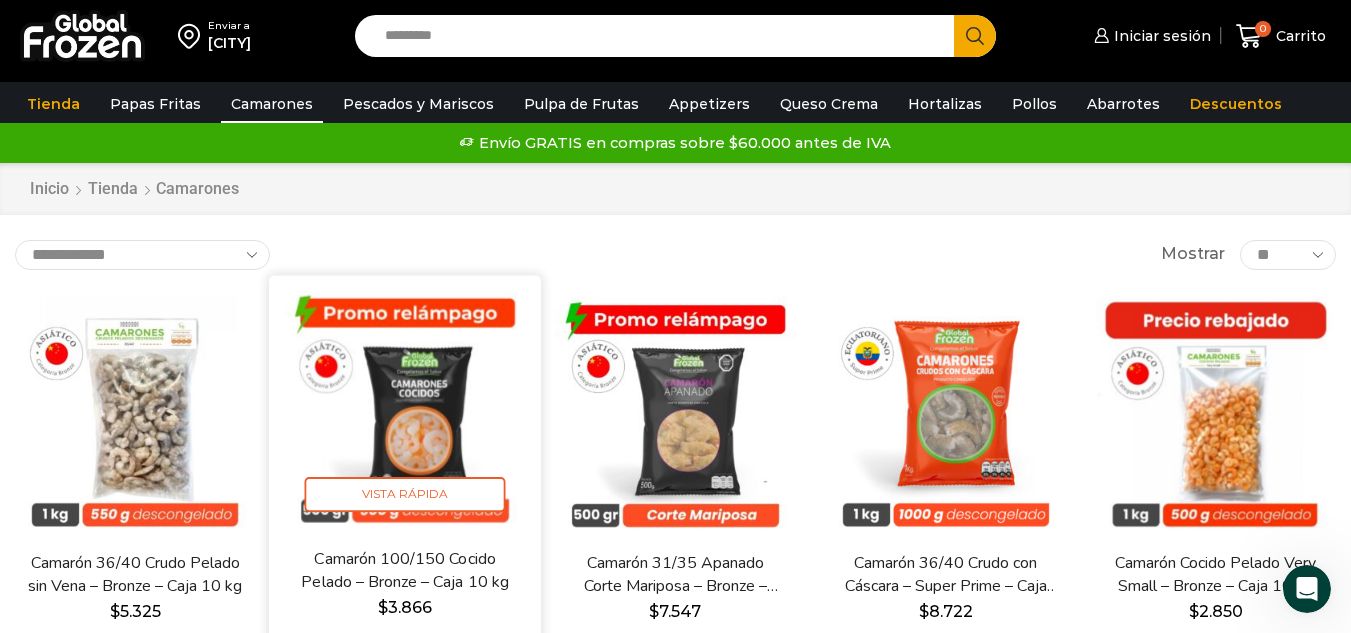 click on "**********" at bounding box center (675, 1155) 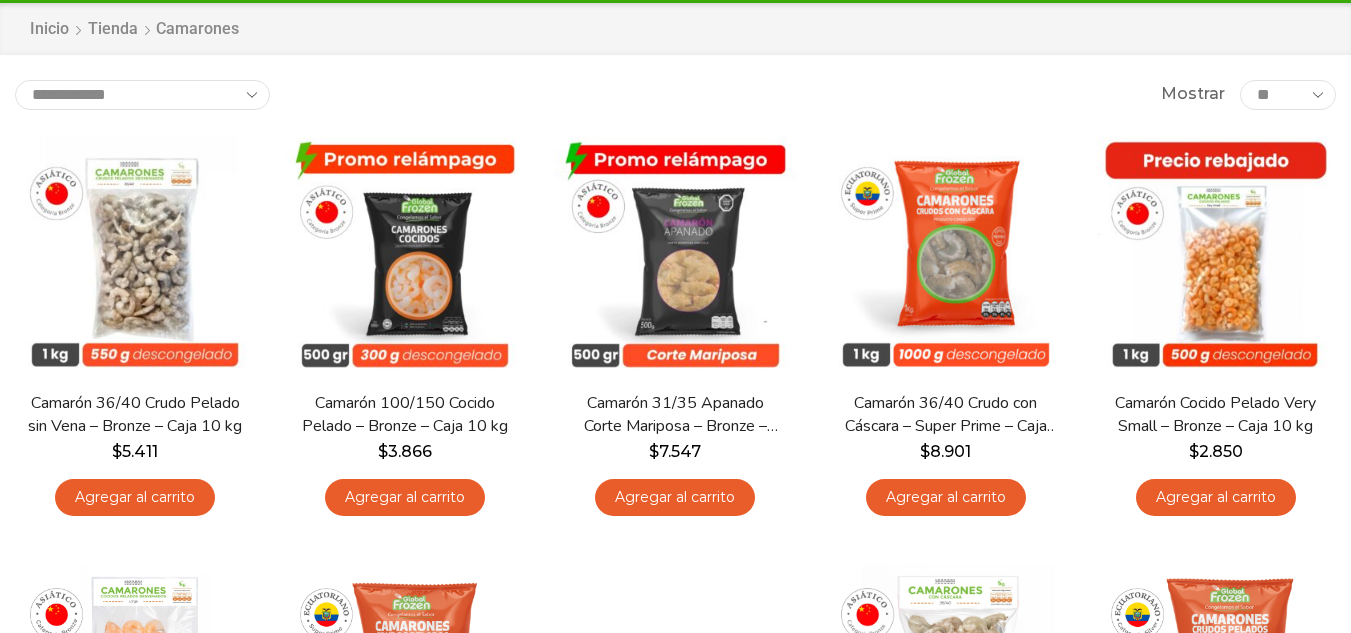 scroll, scrollTop: 200, scrollLeft: 0, axis: vertical 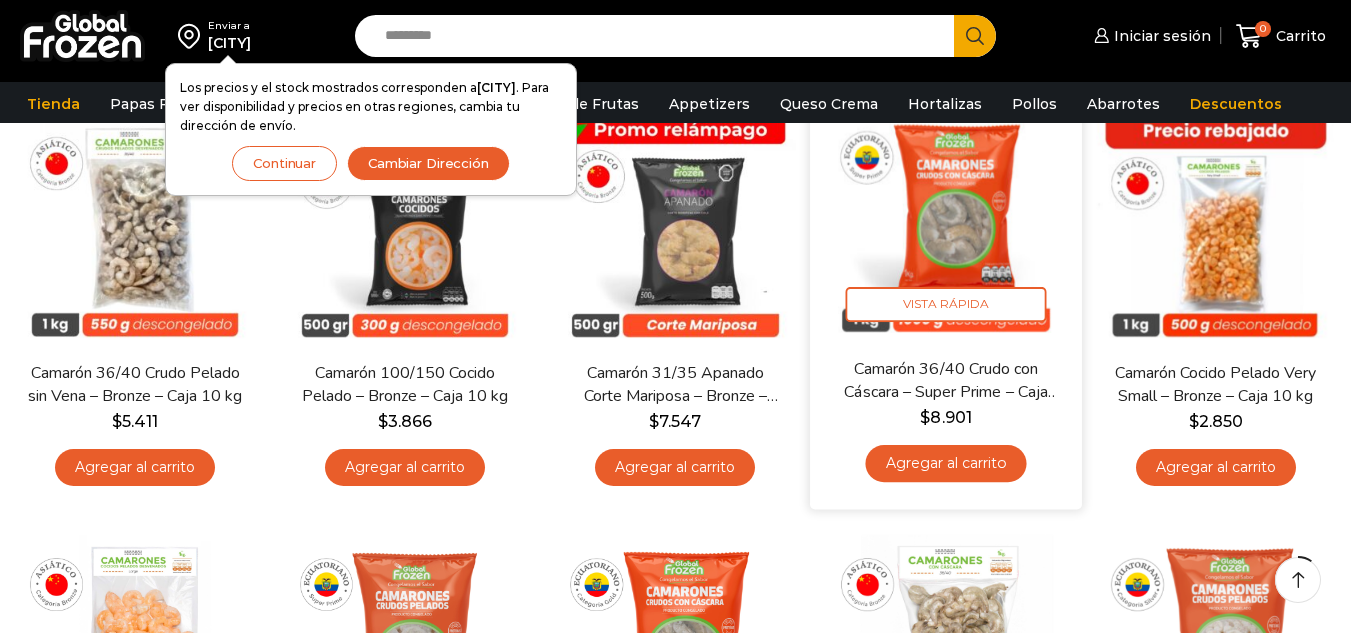 drag, startPoint x: 993, startPoint y: 460, endPoint x: 943, endPoint y: 156, distance: 308.0844 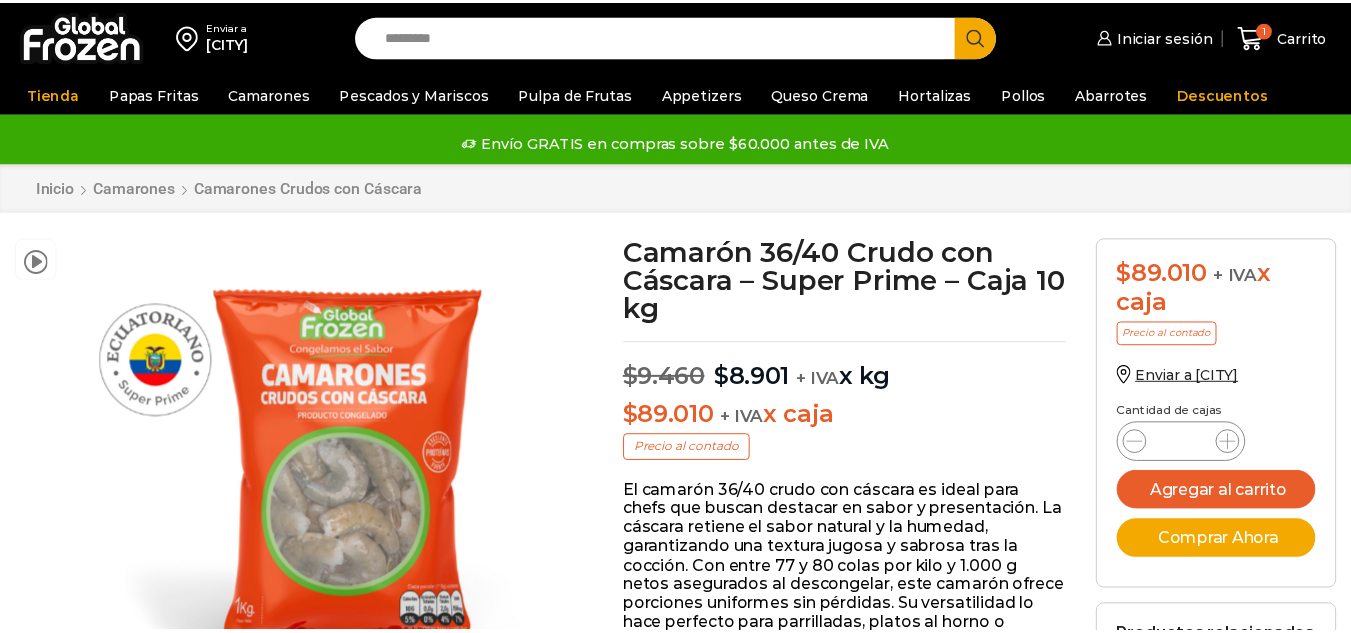 scroll, scrollTop: 0, scrollLeft: 0, axis: both 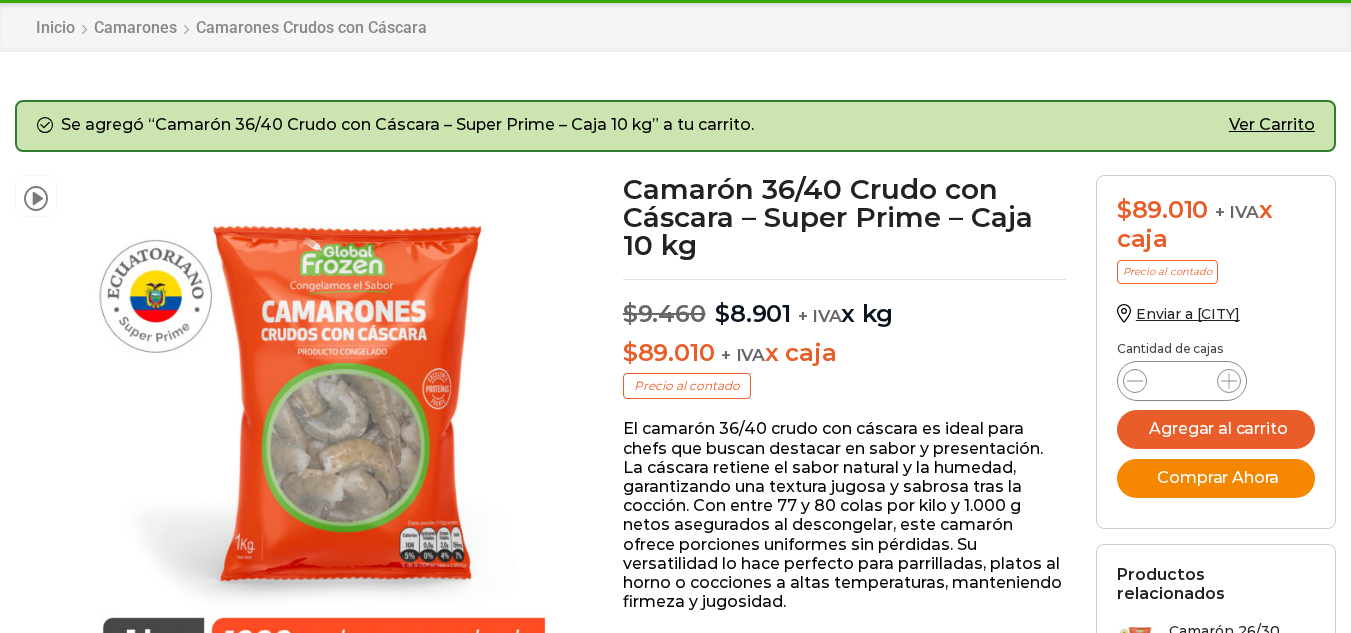 click on "Comprar Ahora" at bounding box center [1216, 478] 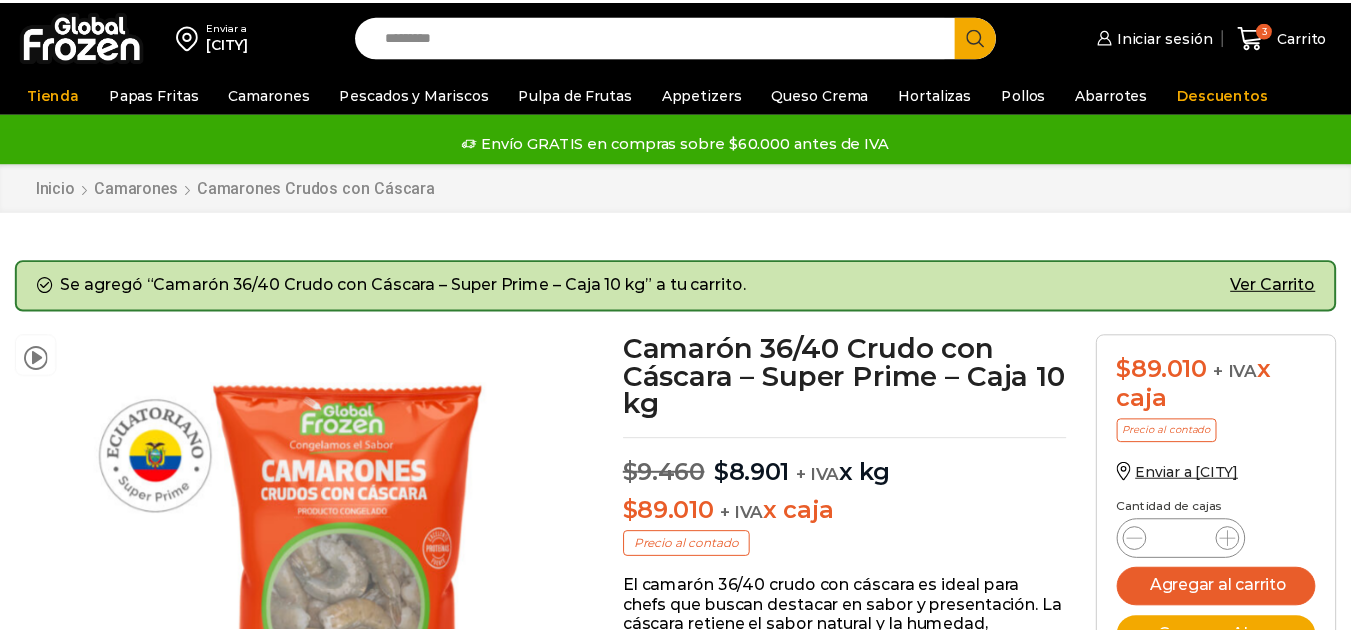 scroll, scrollTop: 0, scrollLeft: 0, axis: both 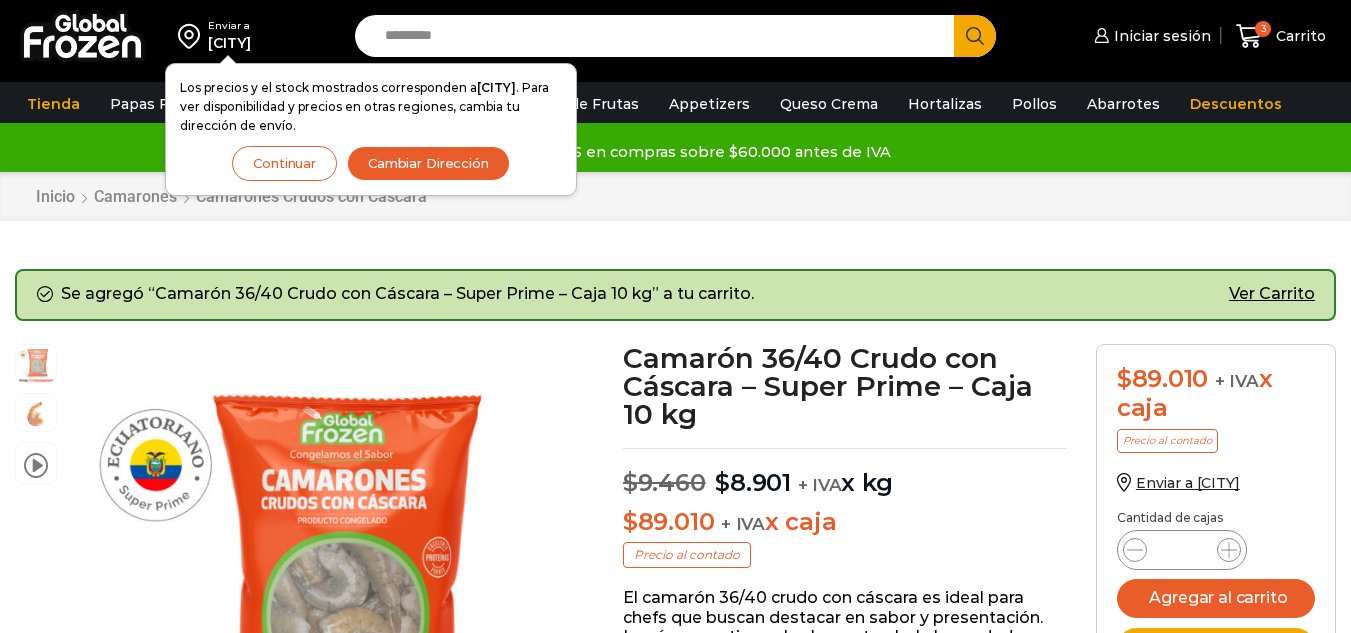 click on "Cambiar Dirección" at bounding box center [428, 163] 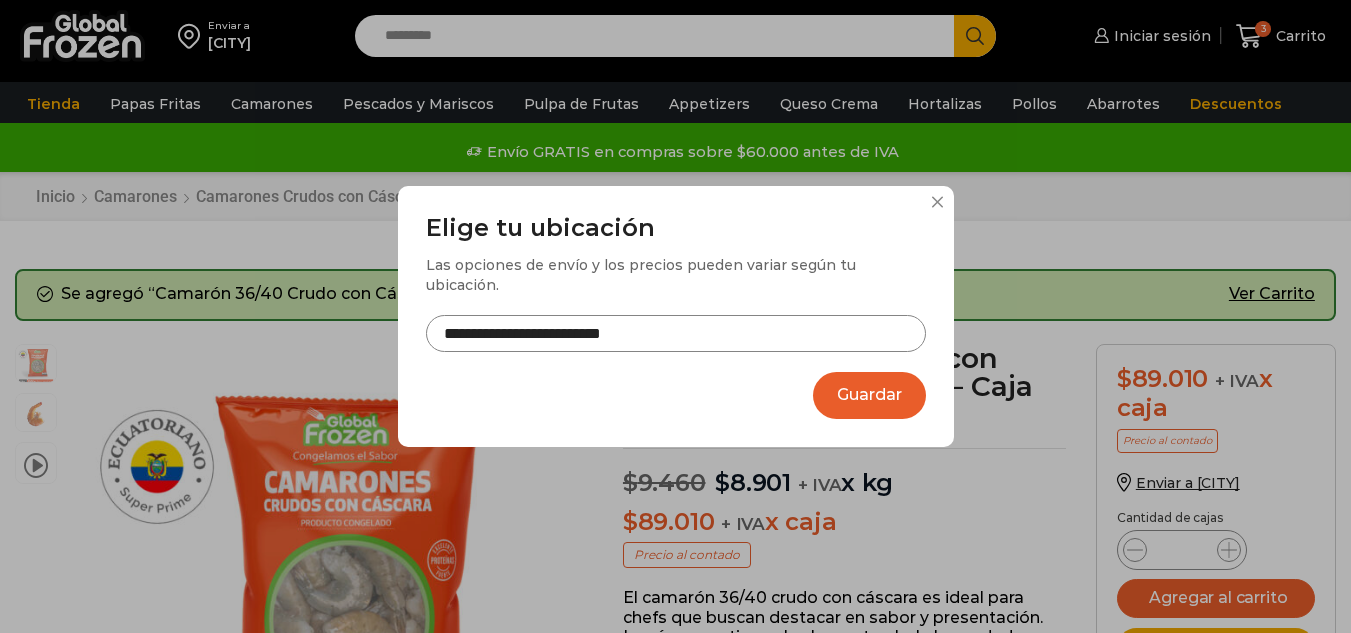 click on "Guardar" at bounding box center (869, 395) 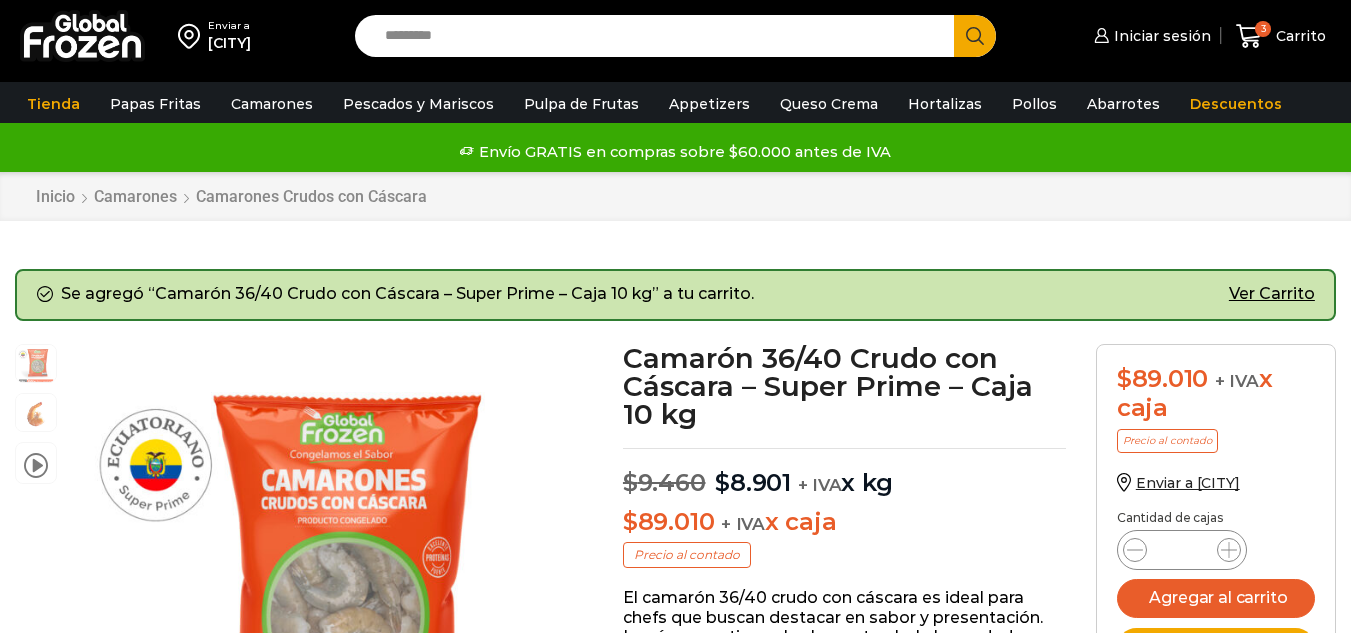 scroll, scrollTop: 0, scrollLeft: 0, axis: both 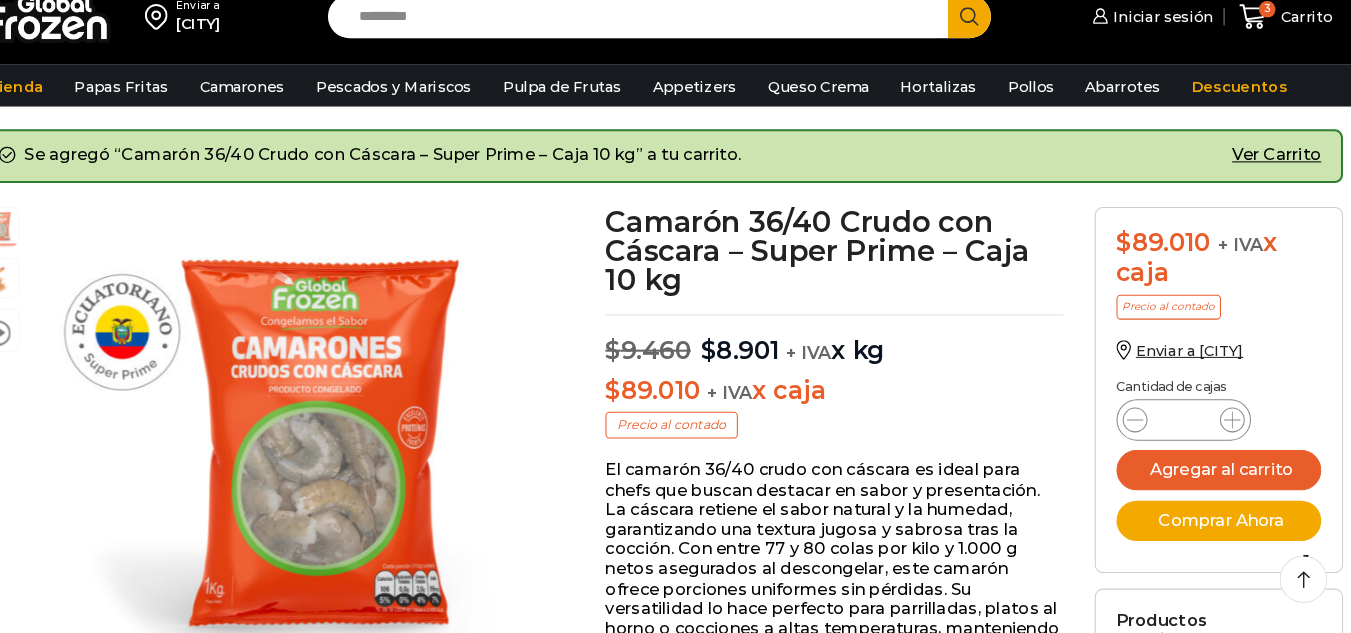 click on "Productos relacionados" at bounding box center (1216, 629) 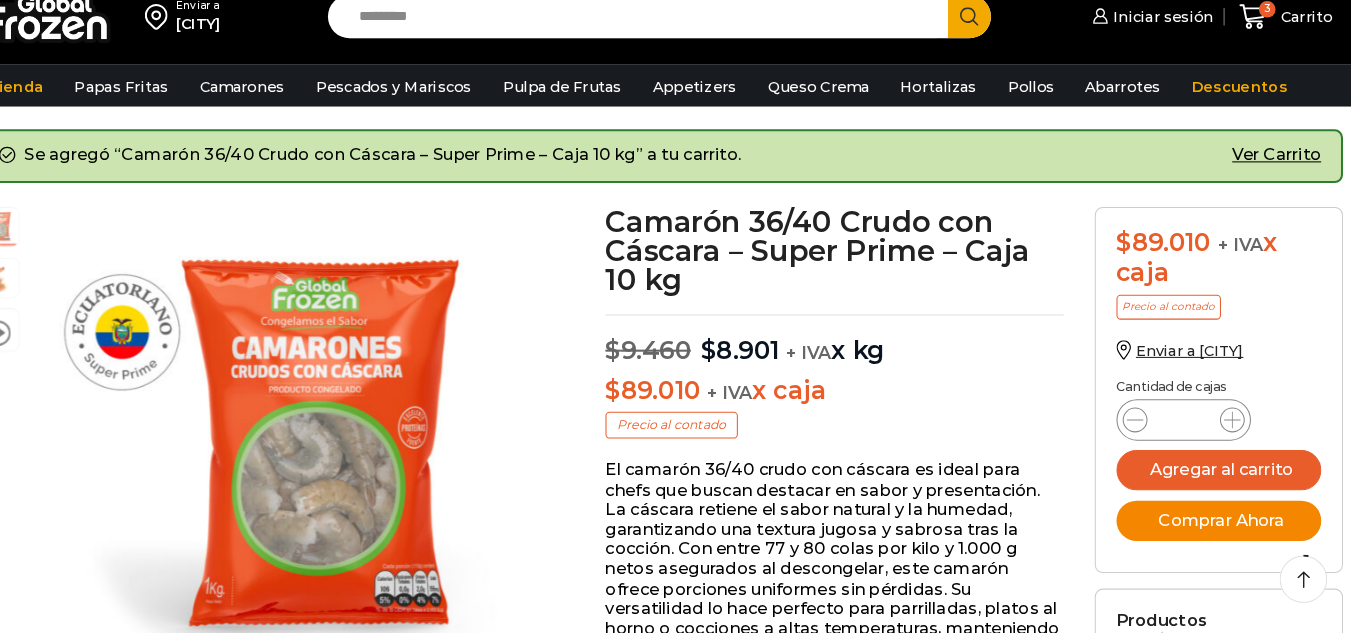 drag, startPoint x: 1227, startPoint y: 527, endPoint x: 1226, endPoint y: 516, distance: 11.045361 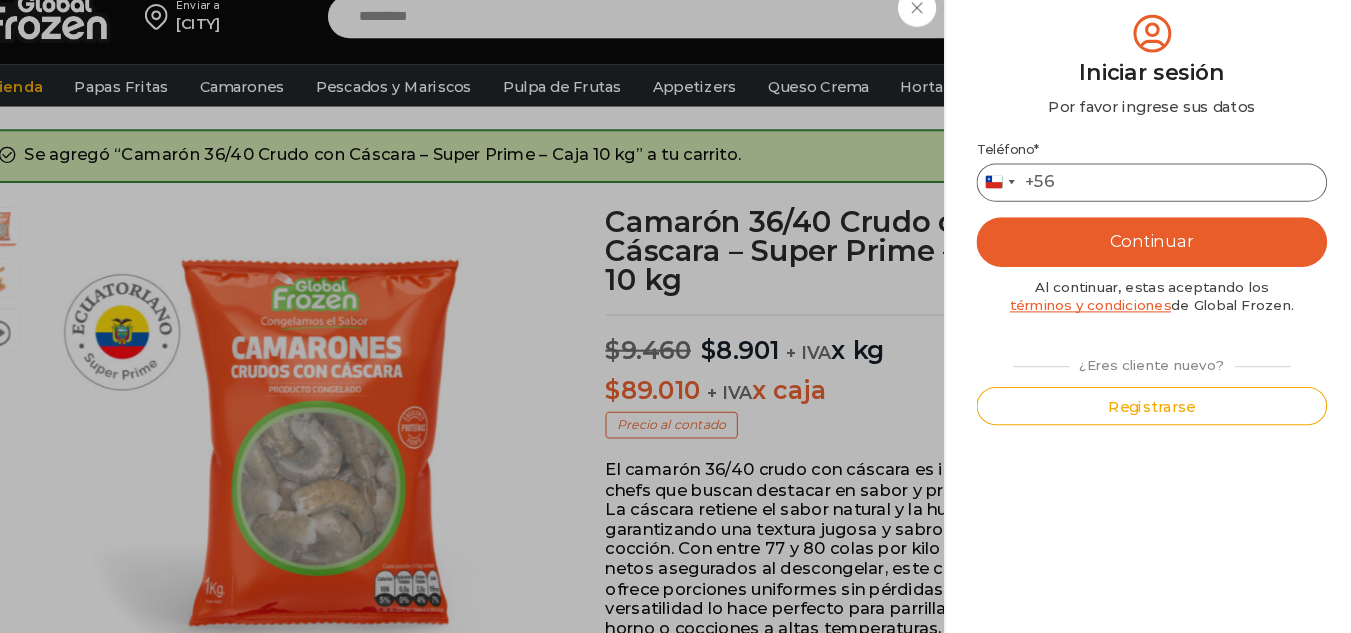 click on "Teléfono
*" at bounding box center [1151, 196] 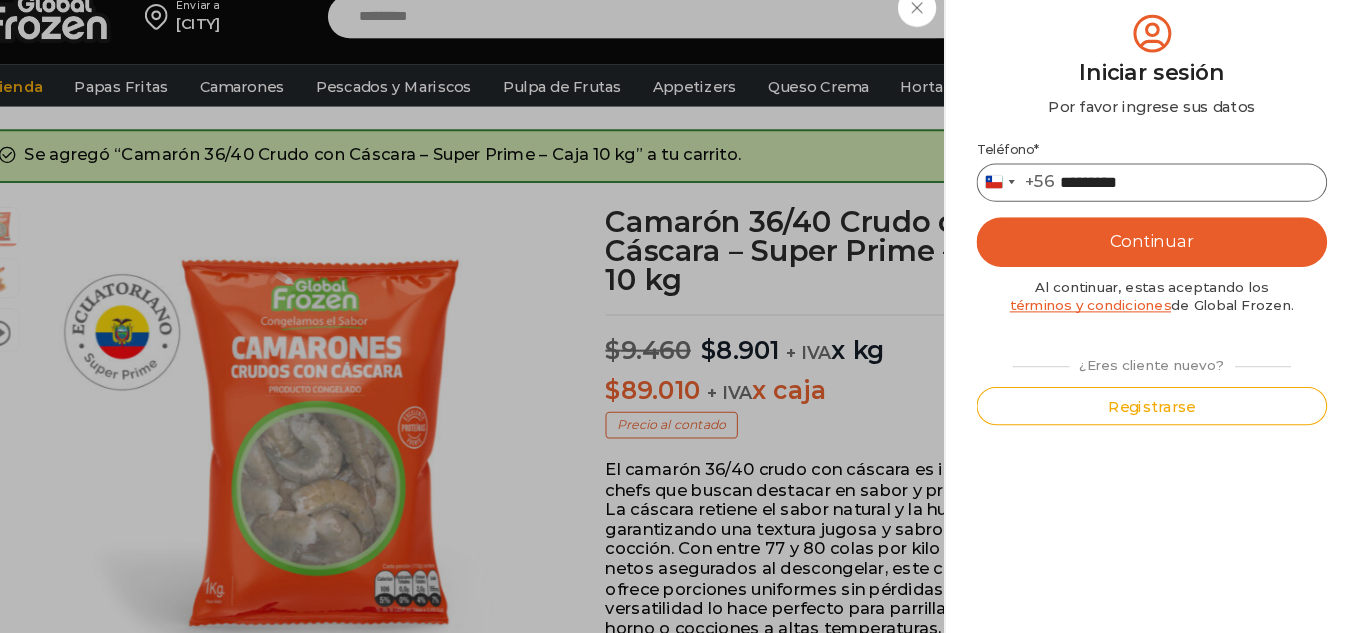 type on "*********" 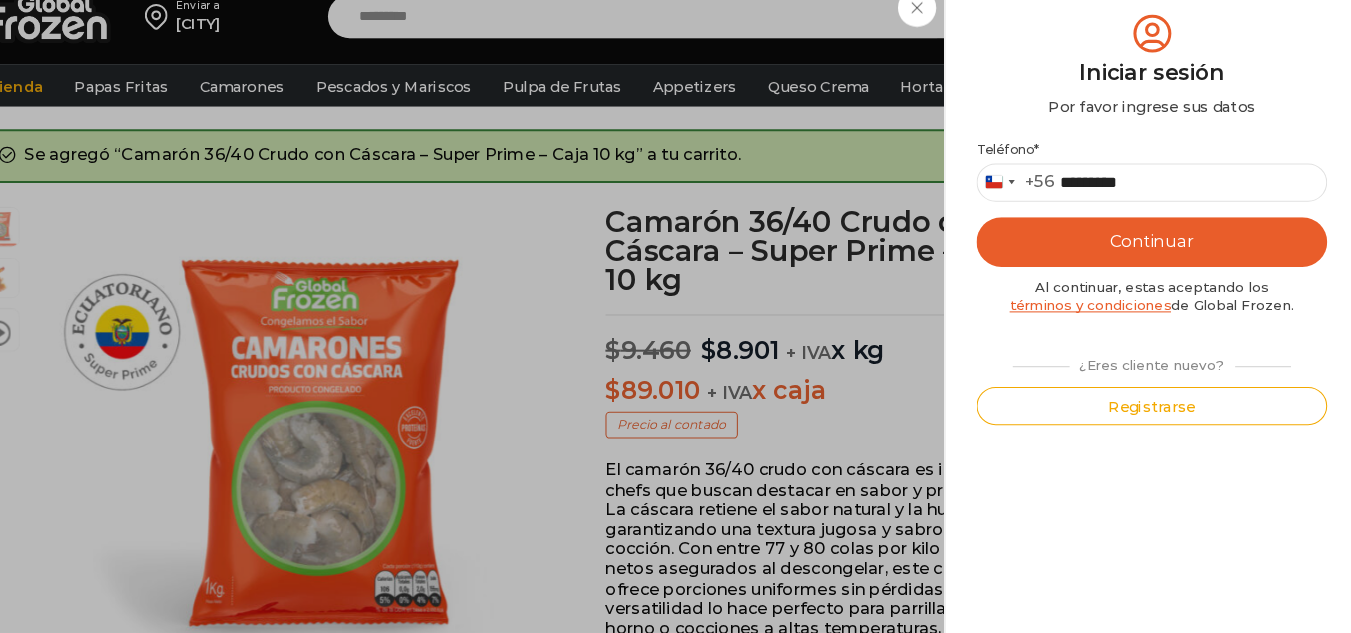 click on "Continuar" at bounding box center [1151, 254] 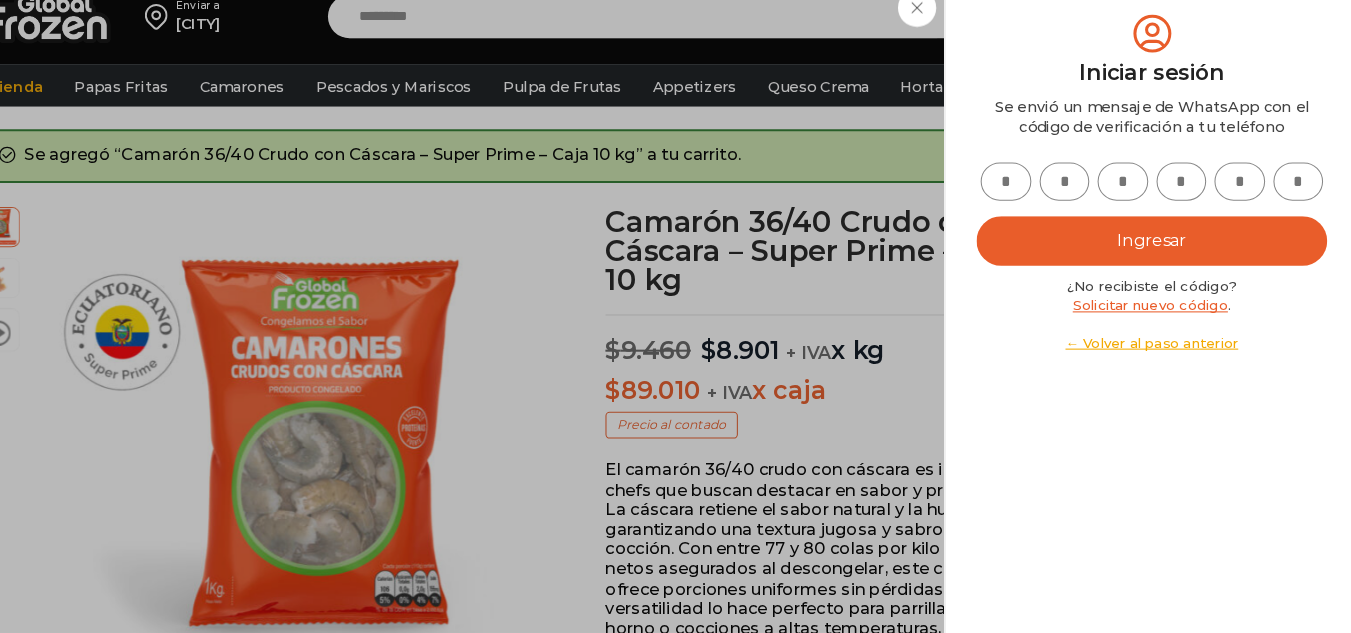 click at bounding box center (1010, 195) 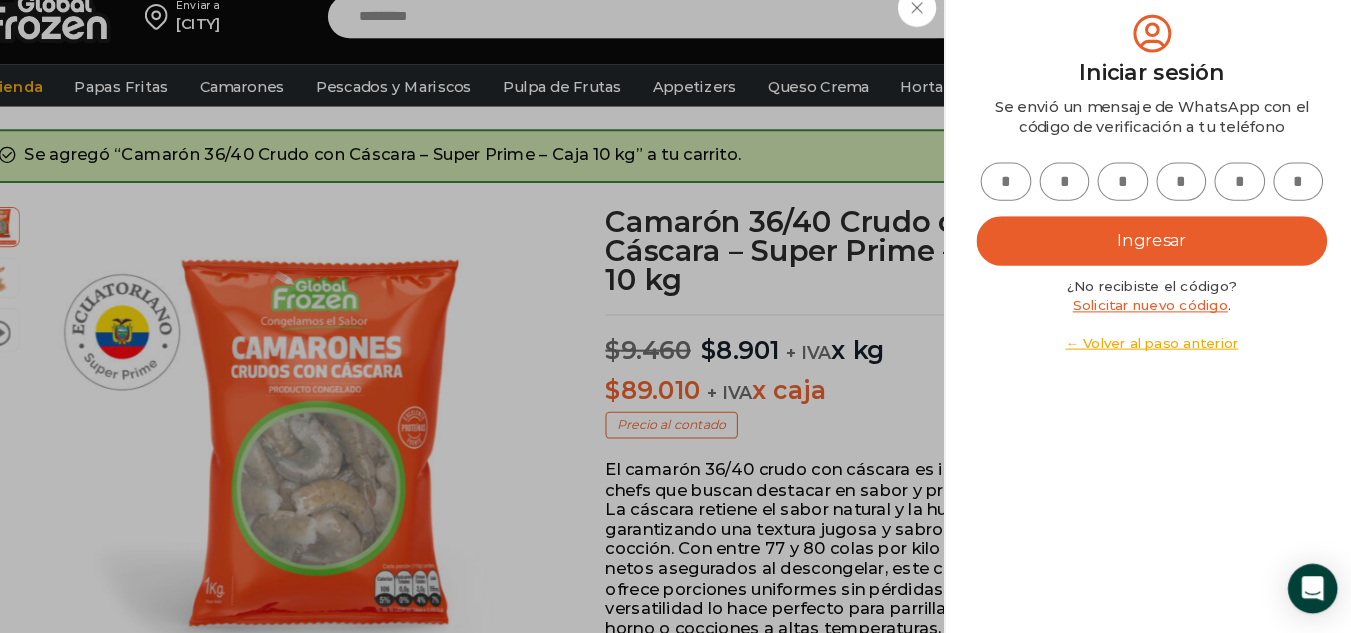 type on "*" 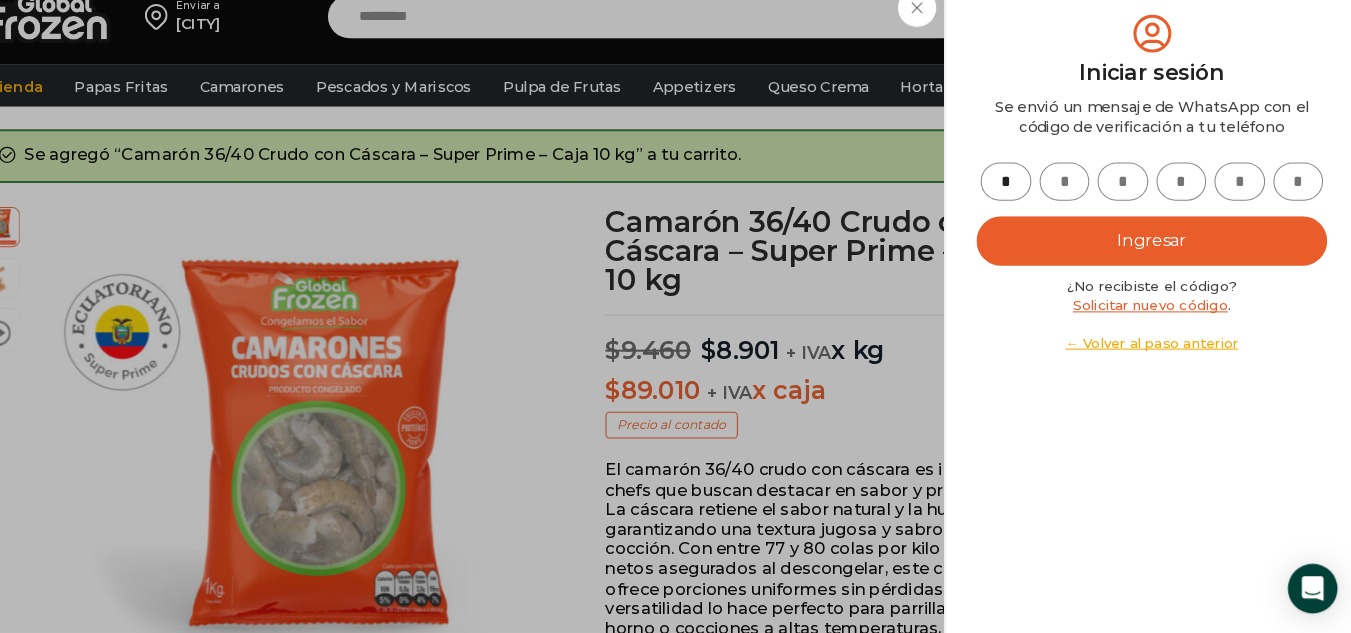 type on "*" 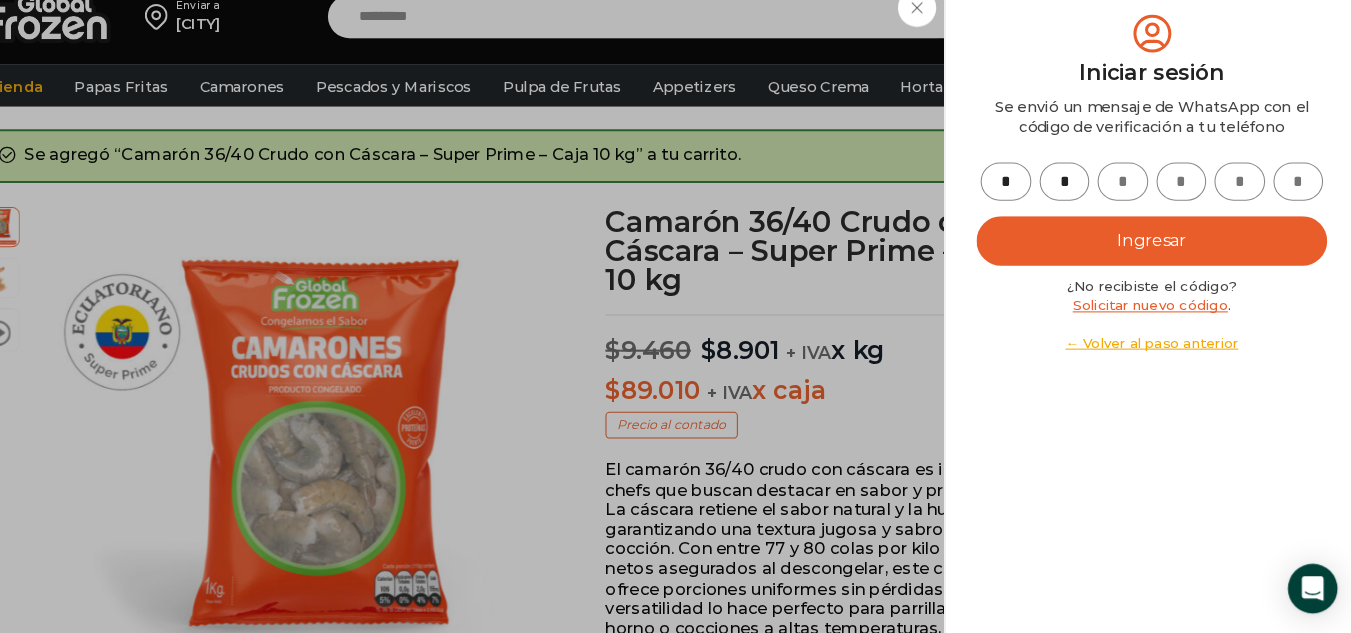 type on "*" 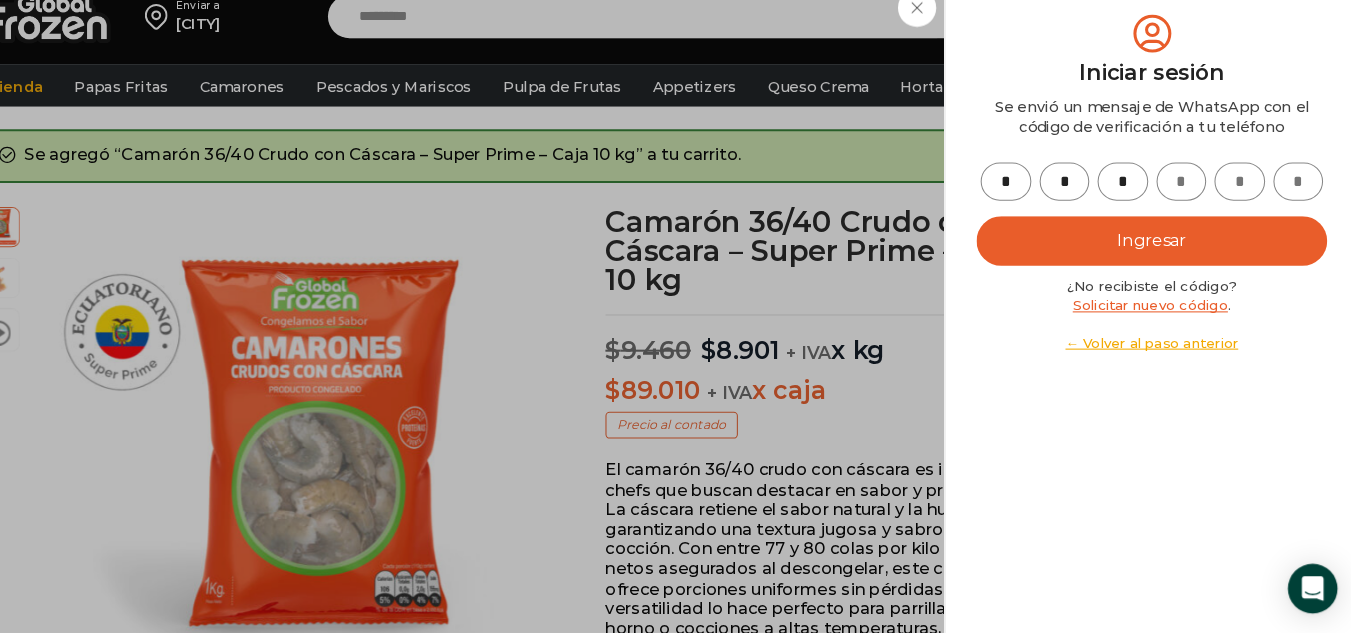 type on "*" 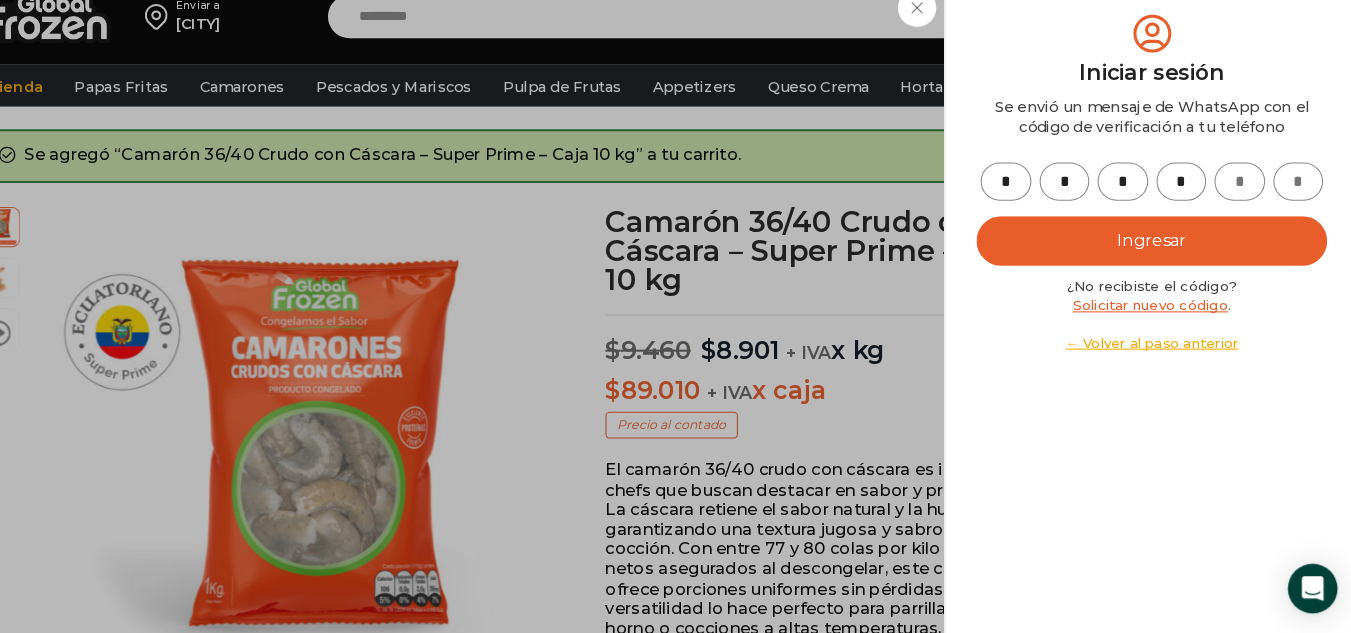 type on "*" 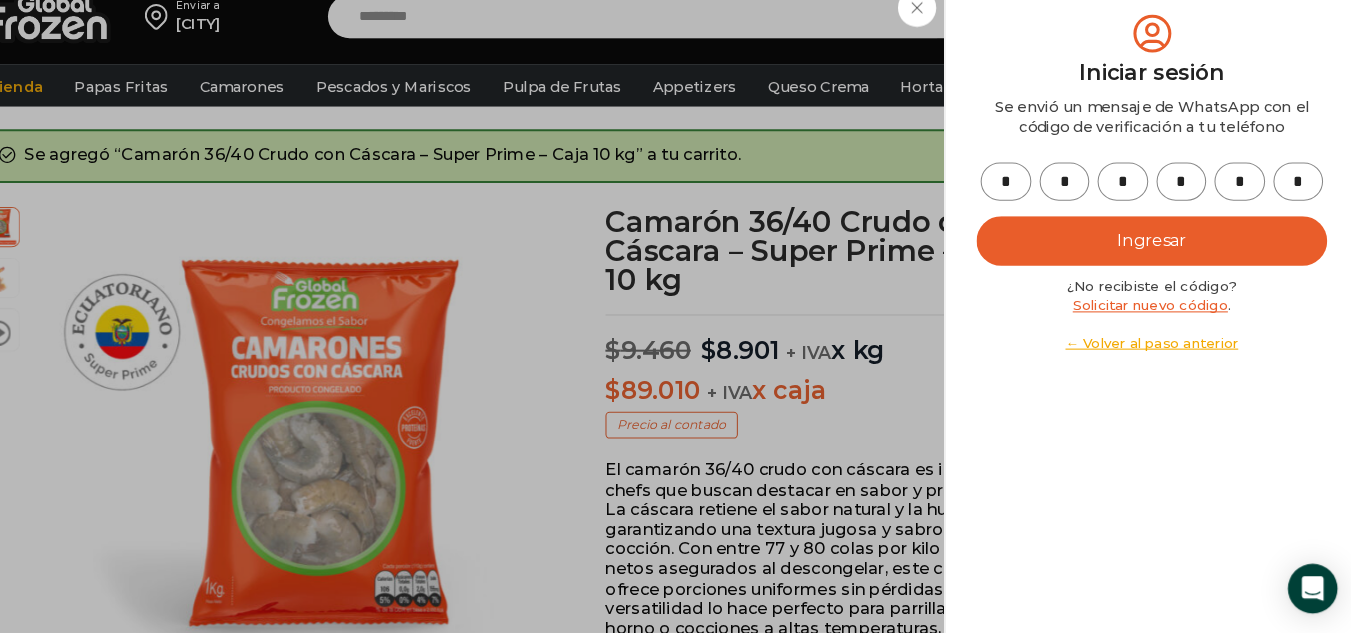 type on "*" 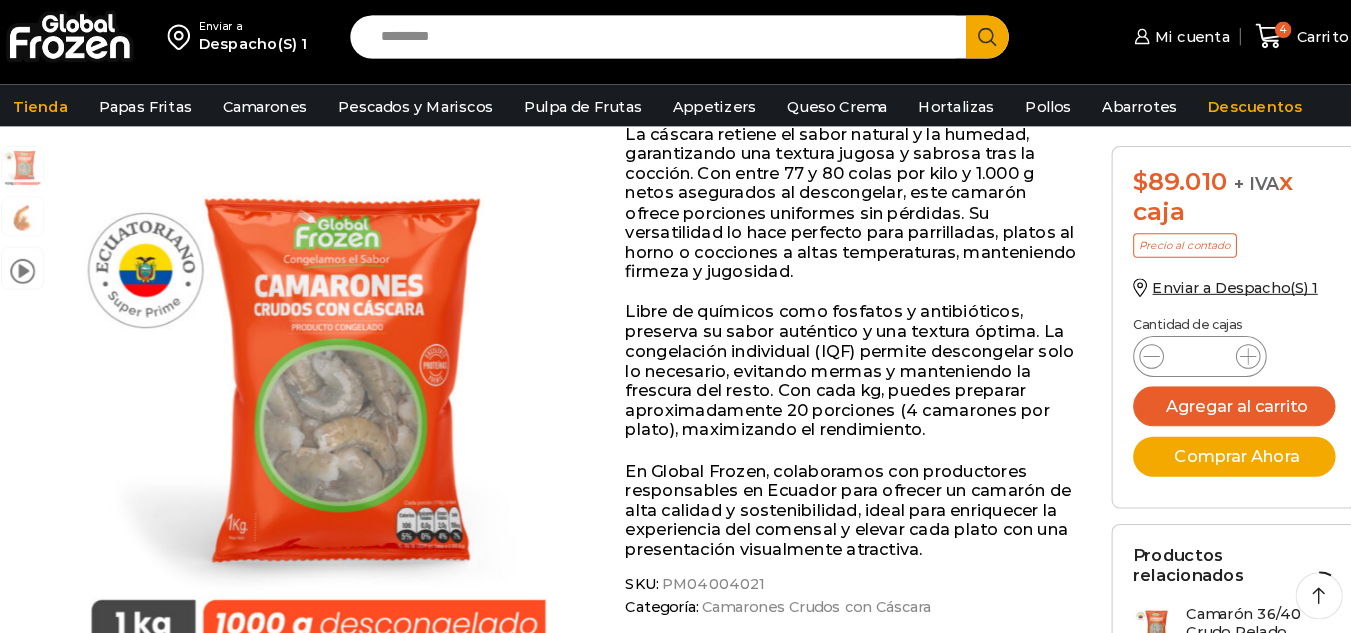 scroll, scrollTop: 307, scrollLeft: 0, axis: vertical 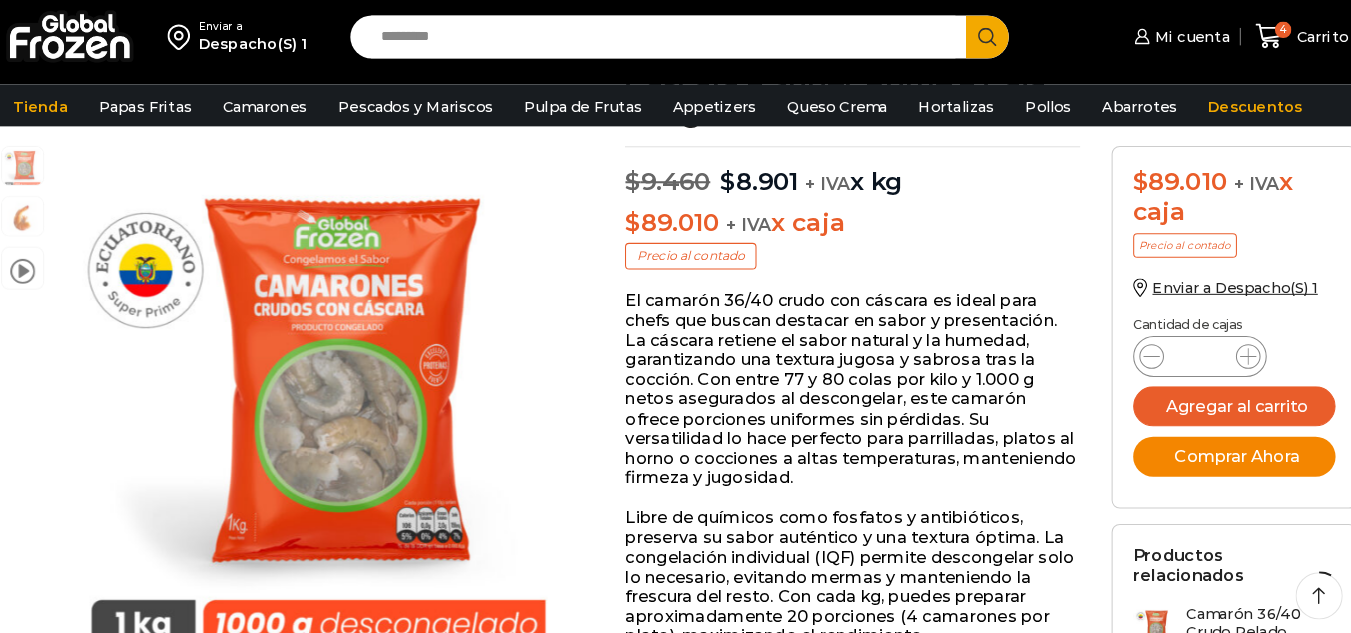click on "Comprar Ahora" at bounding box center [1216, 444] 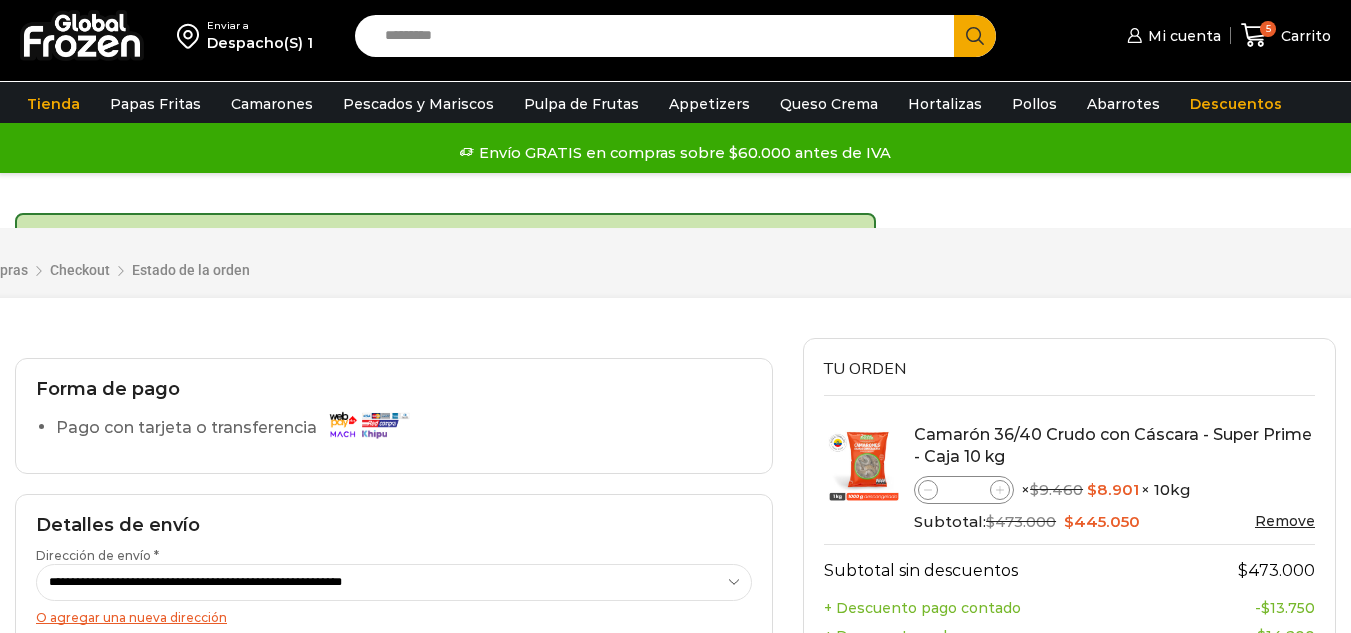 scroll, scrollTop: 80, scrollLeft: 0, axis: vertical 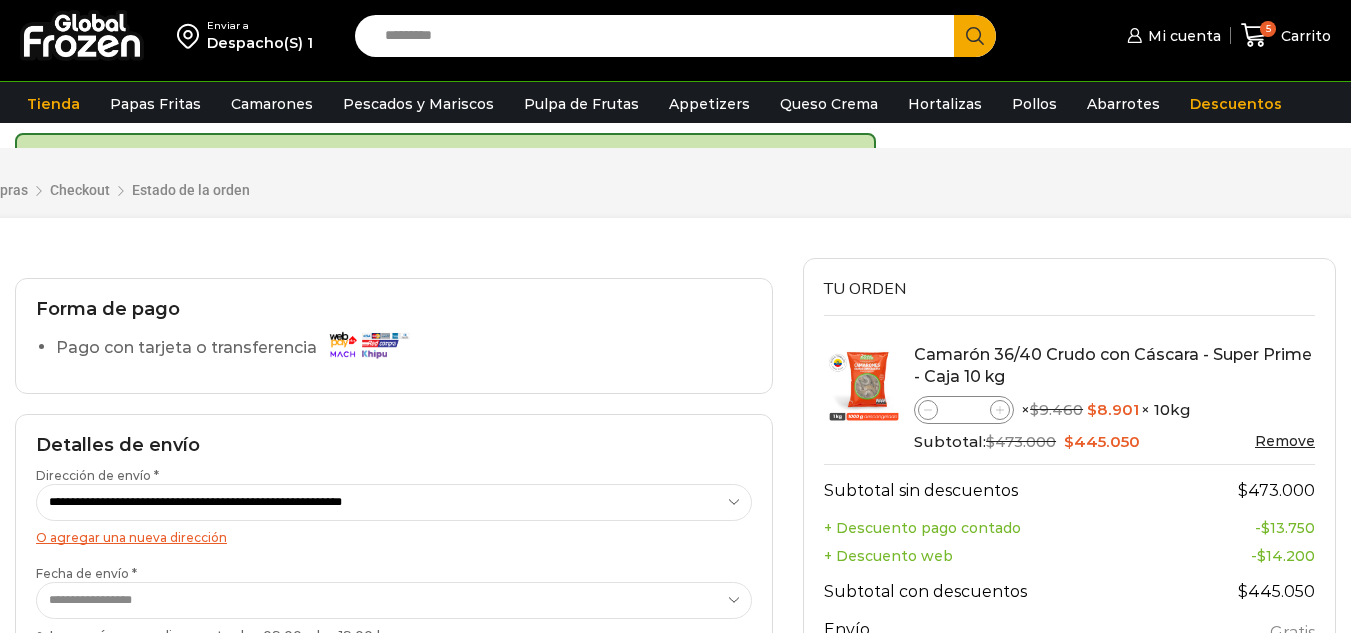 click 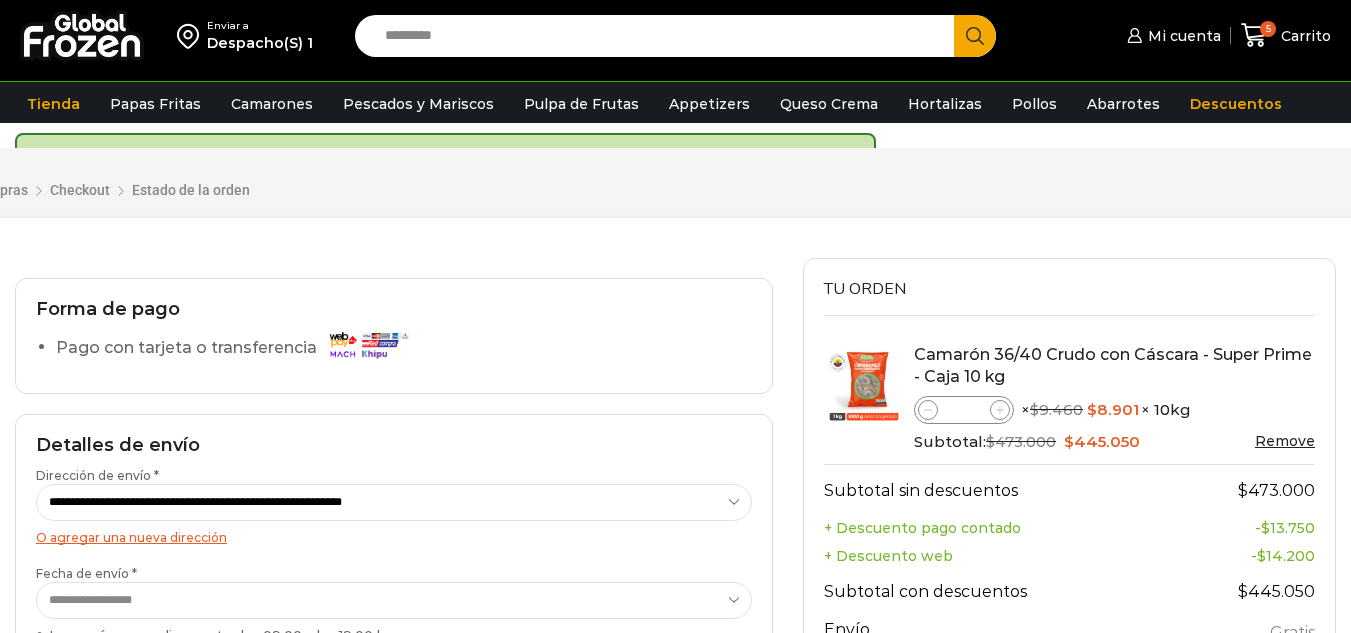 click 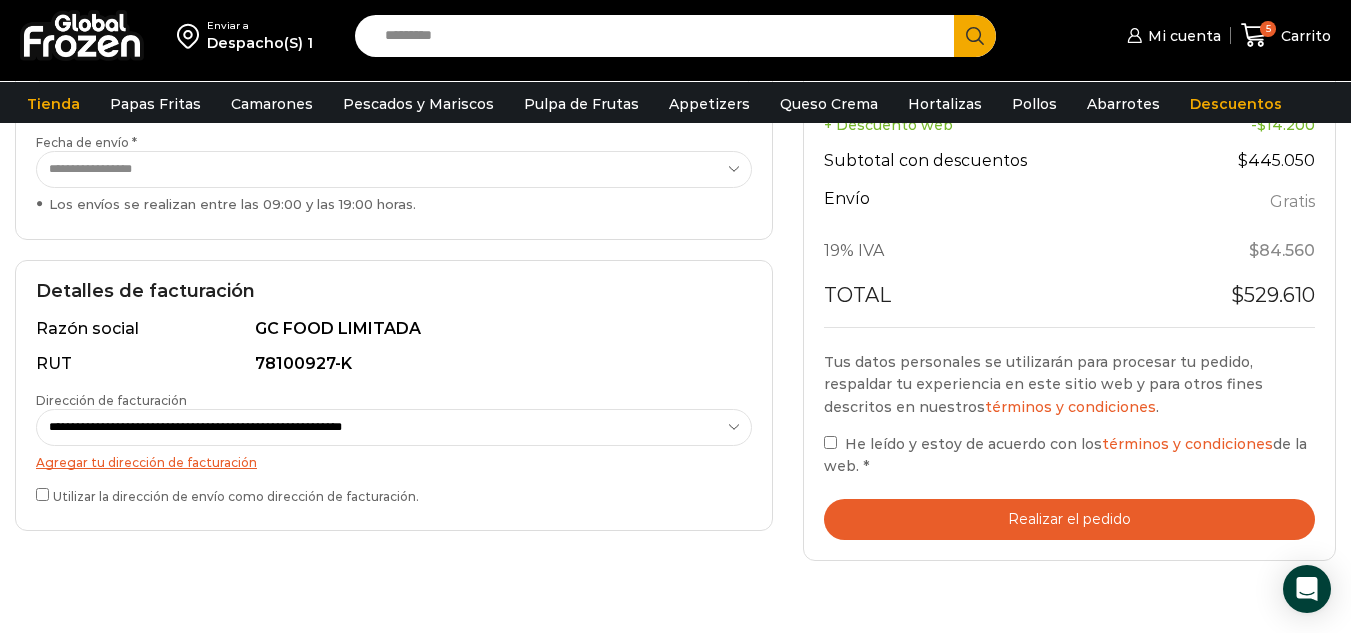 scroll, scrollTop: 520, scrollLeft: 0, axis: vertical 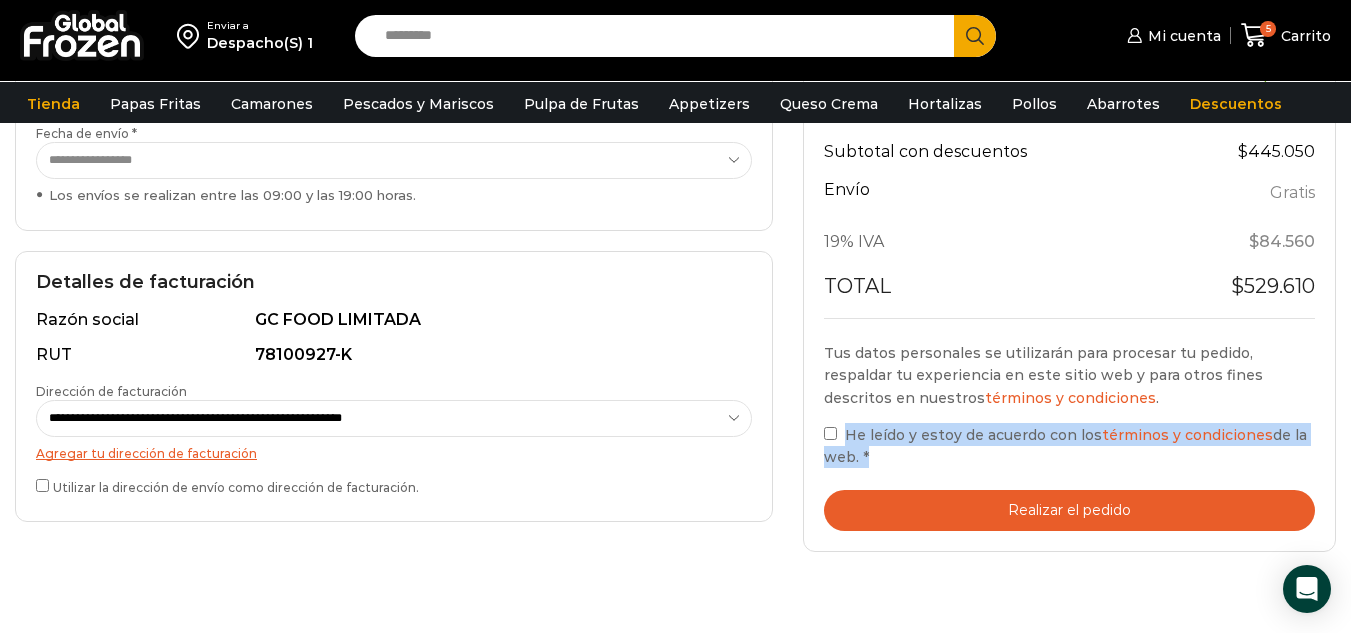 click on "Tus datos personales se utilizarán para procesar tu pedido, respaldar tu experiencia en este sitio web y para otros fines descritos en nuestros  términos y condiciones .
[vc_row][vc_column width=”1/6″][/vc_column][vc_column width=”2/3″][vc_custom_heading text=”TÉRMINOS Y CONDICIONES DE VENTA GLOBAL FROZEN SPA” font_container=”tag:h2|text_align:center” google_fonts=”font_family:Roboto%3A100%2C100italic%2C300%2C300italic%2Cregular%2Citalic%2C500%2C500italic%2C700%2C700italic%2C900%2C900italic|font_style:500%20bold%20regular%3A500%3Anormal” css=”.vc_custom_1734188444366{margin-bottom: 60px !important;}”][vc_column_text css=””]
GENERALIDADES Las presentes condiciones generales de venta (en adelante, los “Términos y Condiciones”) regulan las operaciones comerciales realizadas entre  Global Frozen SPA
PRODUCTOS
PRECIOS 3.1. Los precios de los productos son expresados en pesos chilenos (CLP), salvo que se acuerde lo contrario por escrito.
PEDIDOS" at bounding box center (1069, 436) 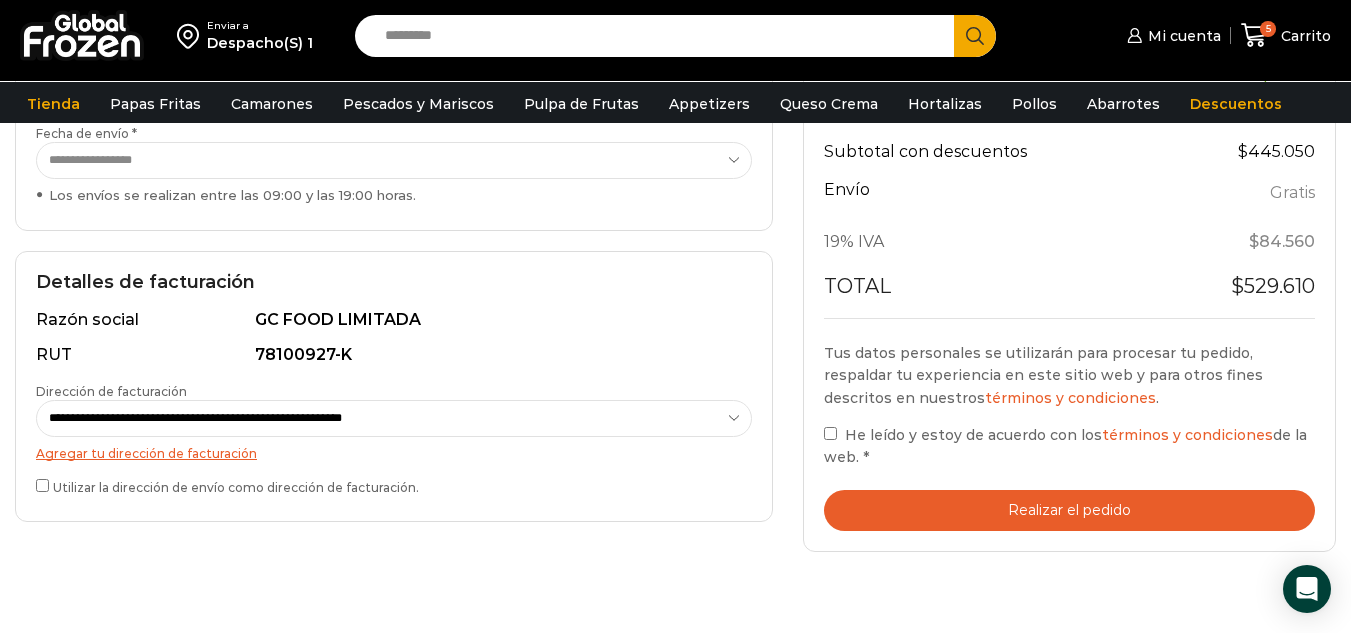 click on "Envío" at bounding box center [997, 197] 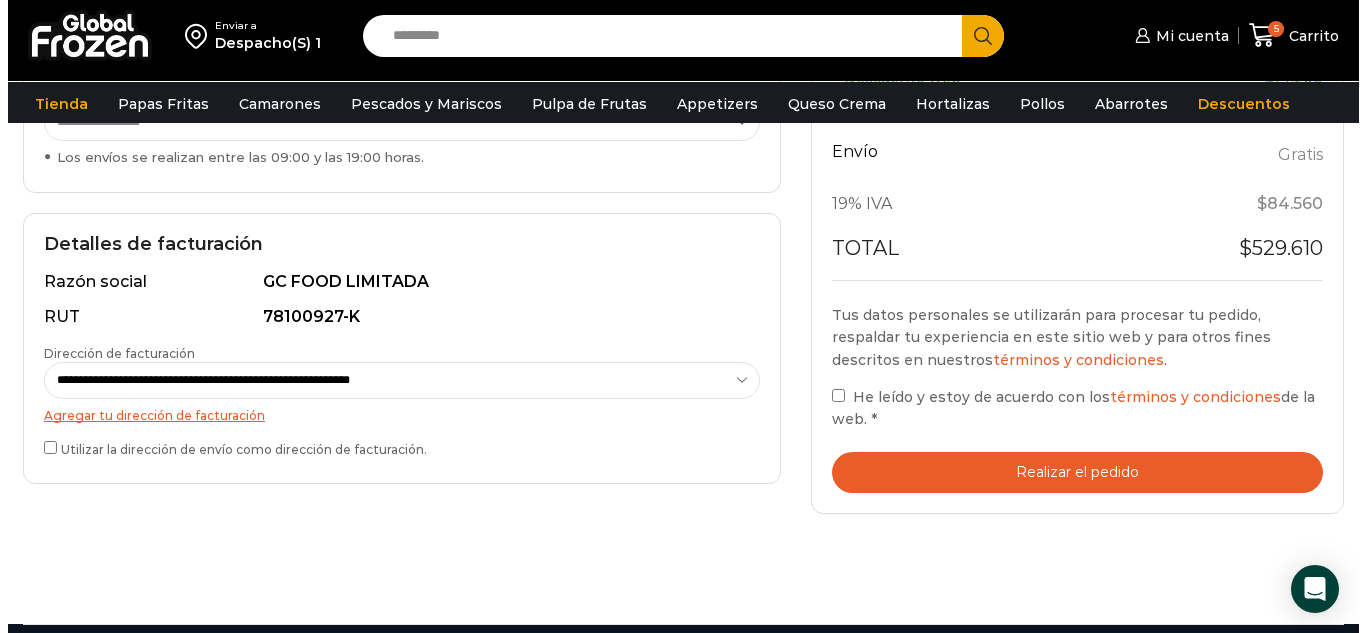 scroll, scrollTop: 560, scrollLeft: 0, axis: vertical 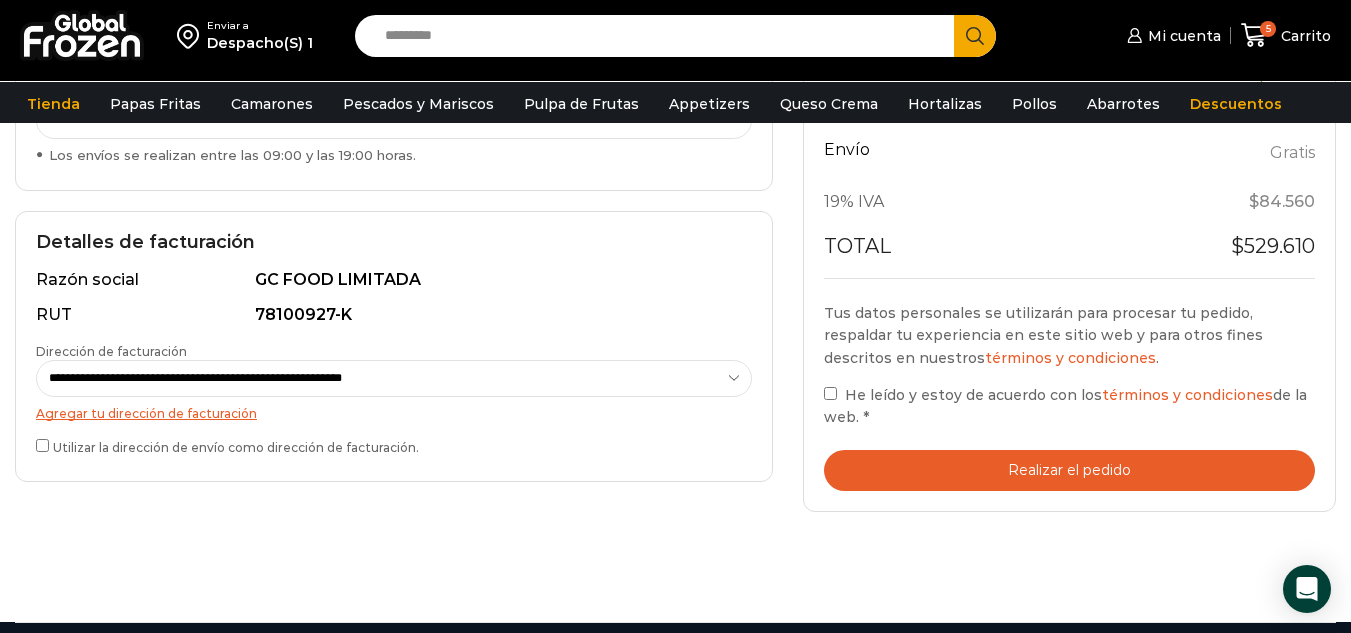 click on "Realizar el pedido" at bounding box center [1069, 470] 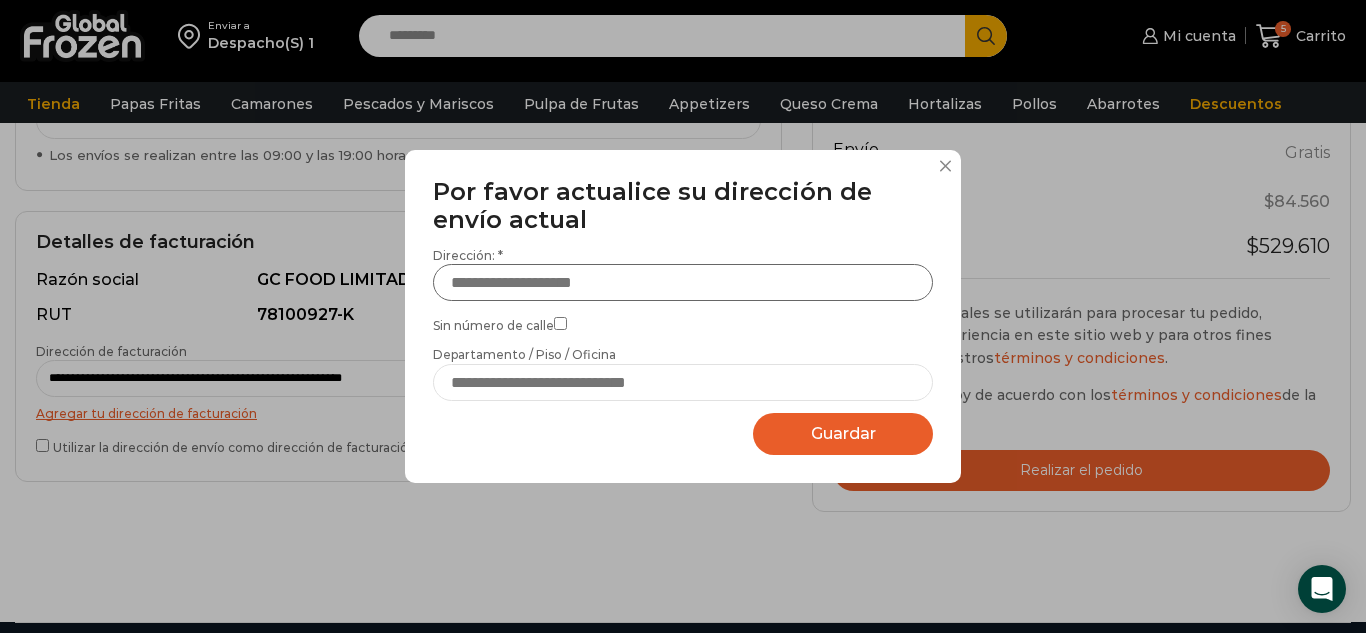 click on "Dirección: *" at bounding box center [683, 282] 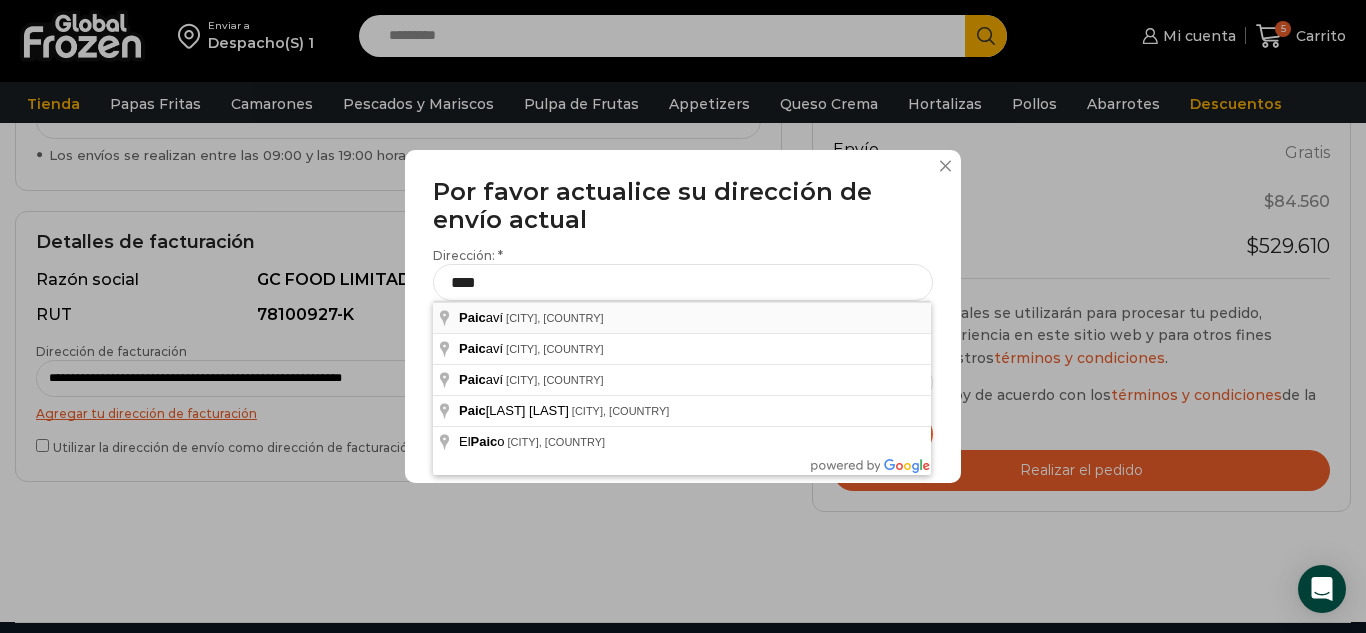 type on "**********" 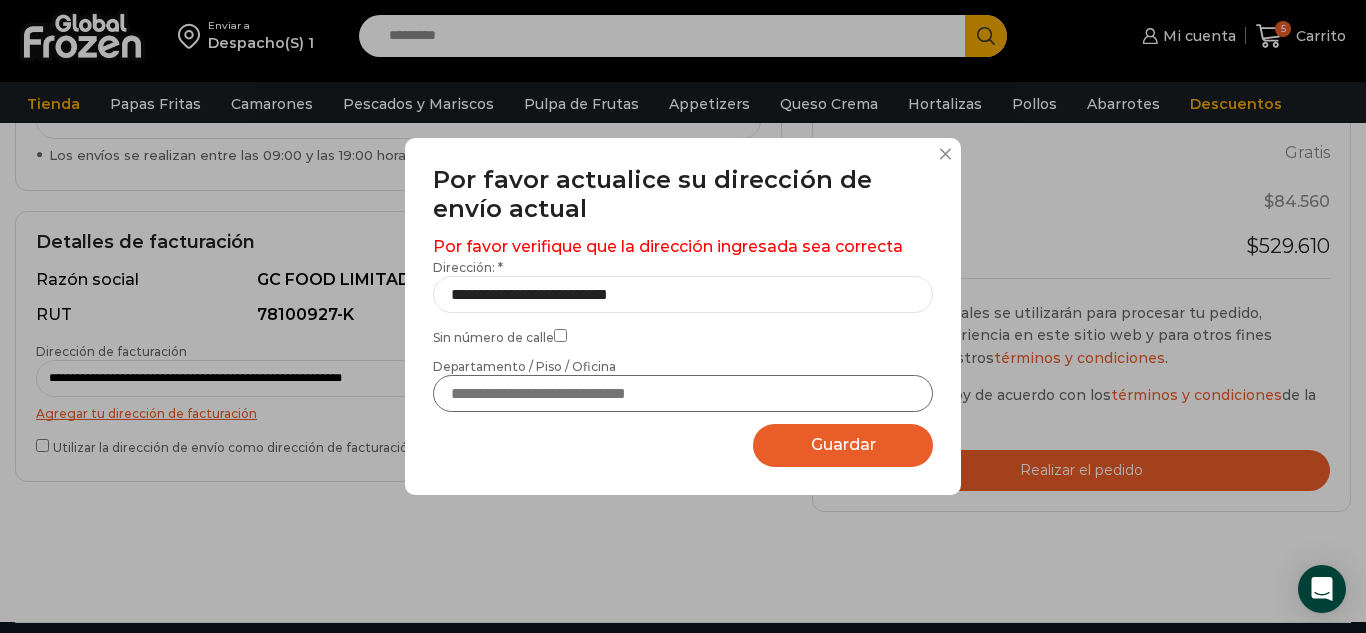 click on "Departamento / Piso / Oficina" at bounding box center (683, 393) 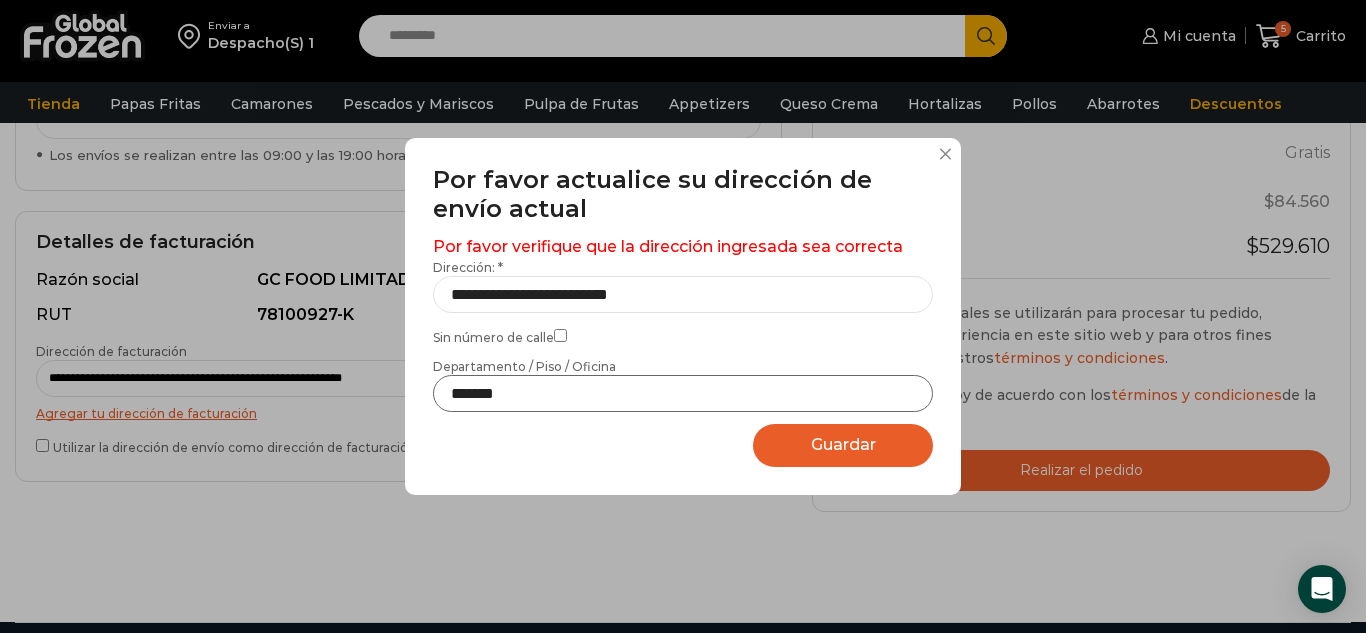 type on "*******" 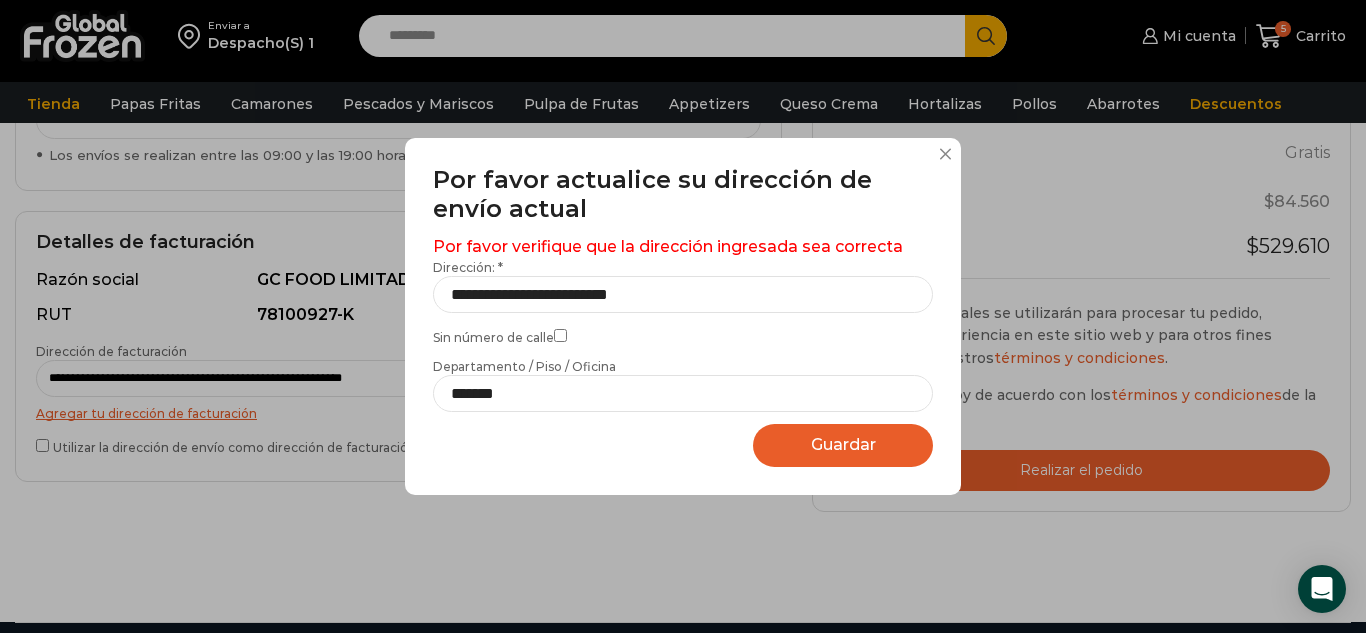 click on "Guardar" at bounding box center [843, 444] 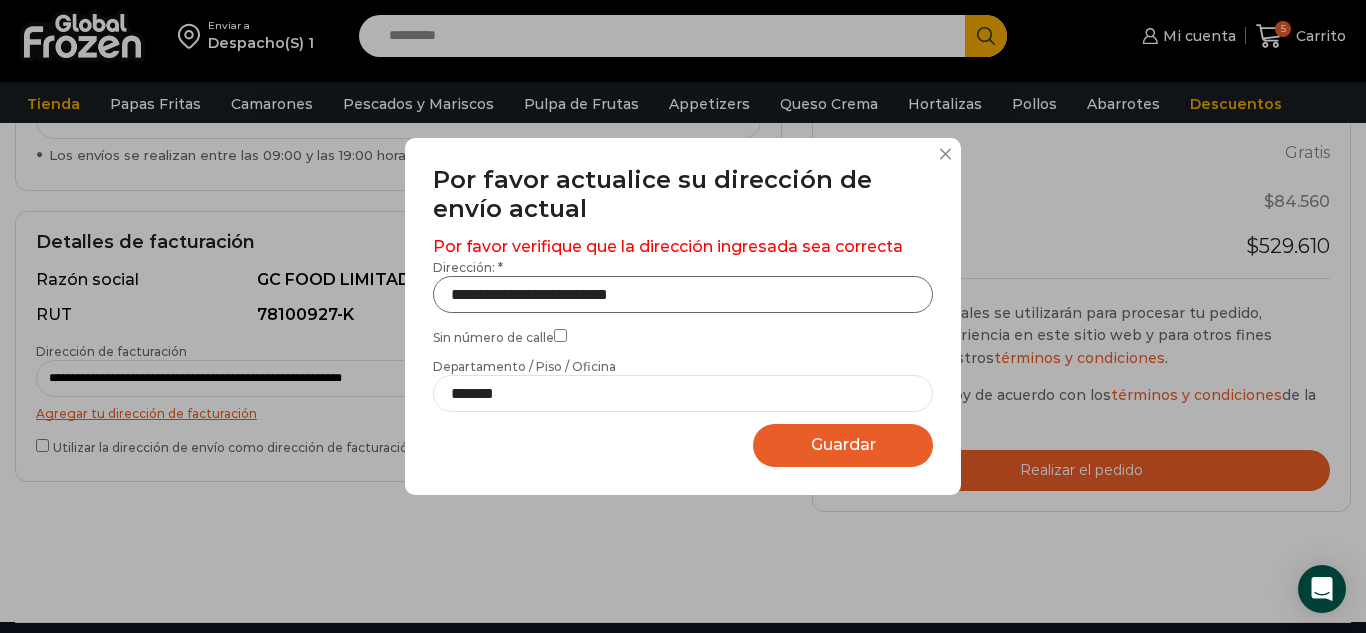 click on "**********" at bounding box center (683, 294) 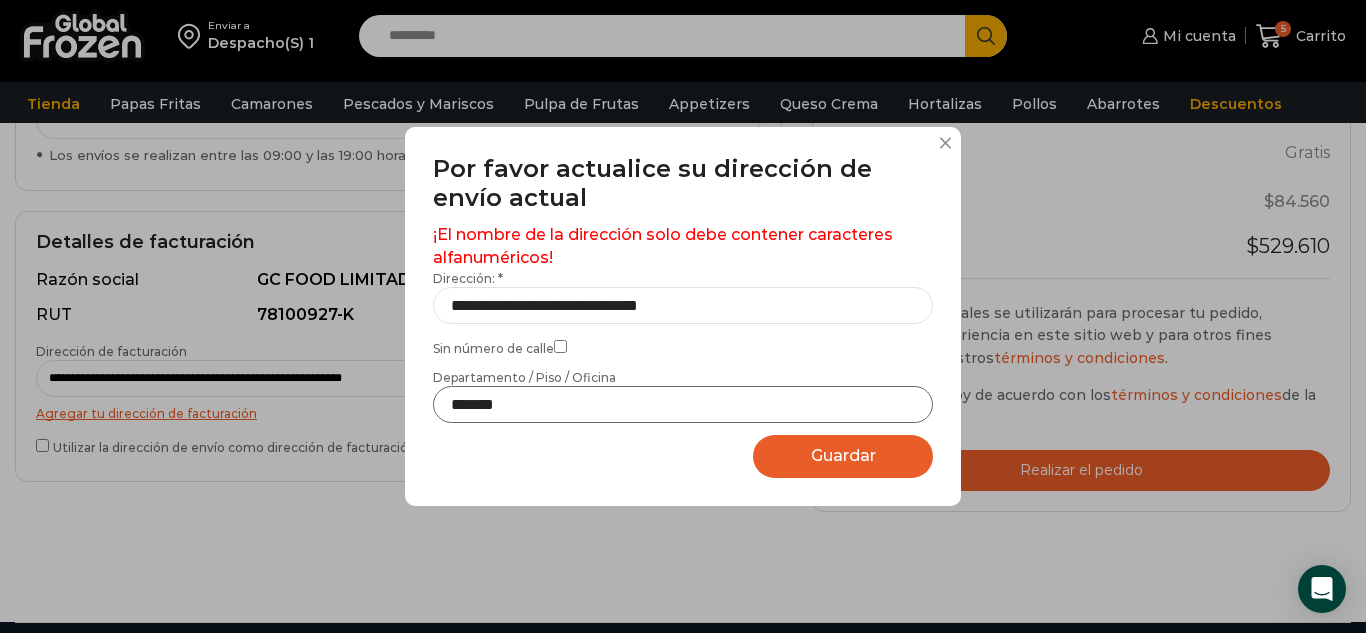 click on "*******" at bounding box center (683, 404) 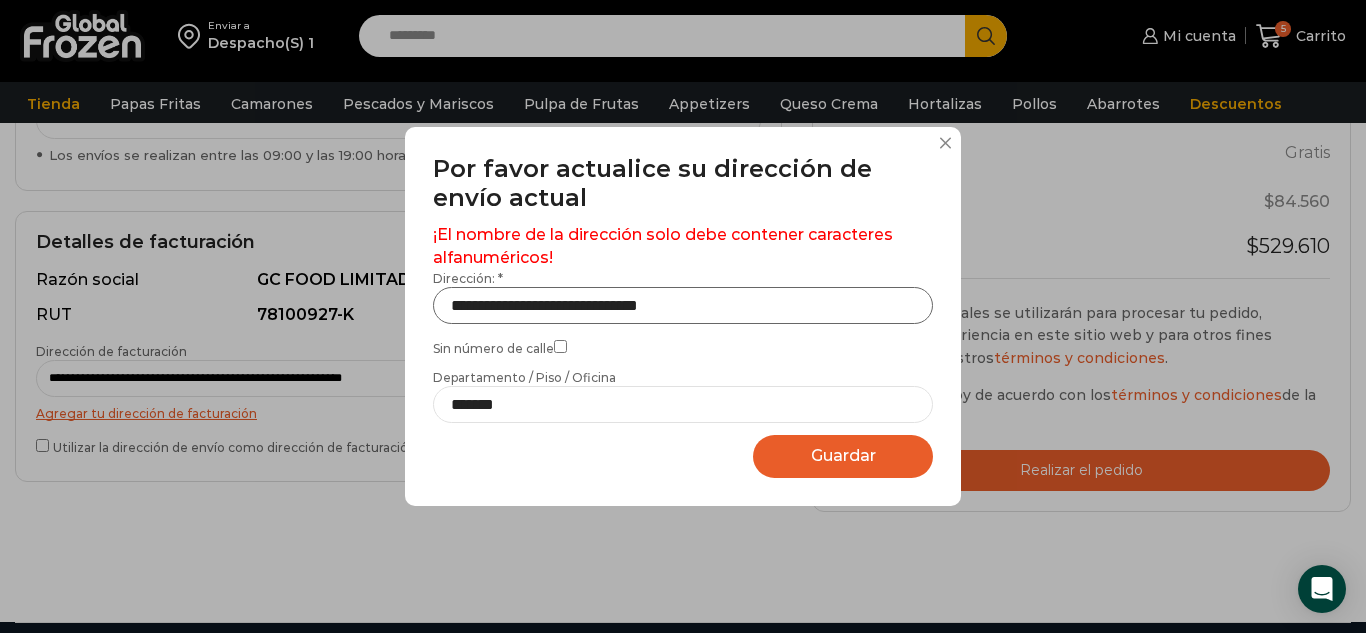 click on "**********" at bounding box center (683, 305) 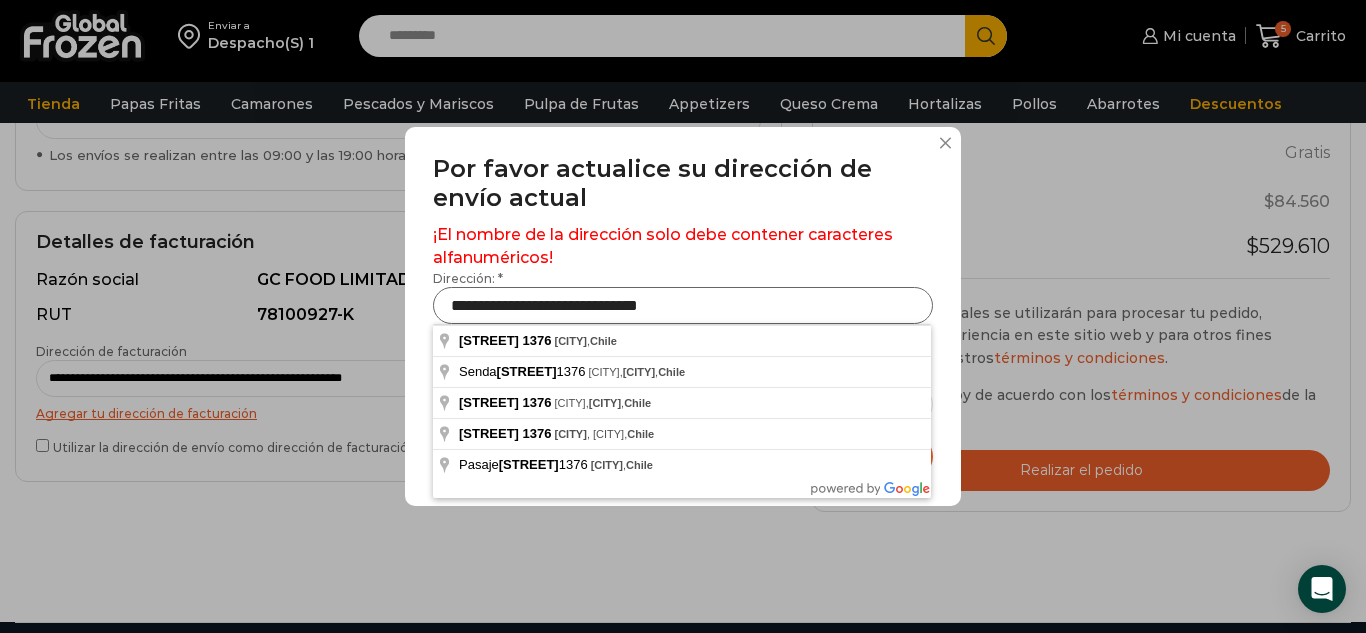 click on "**********" at bounding box center [683, 305] 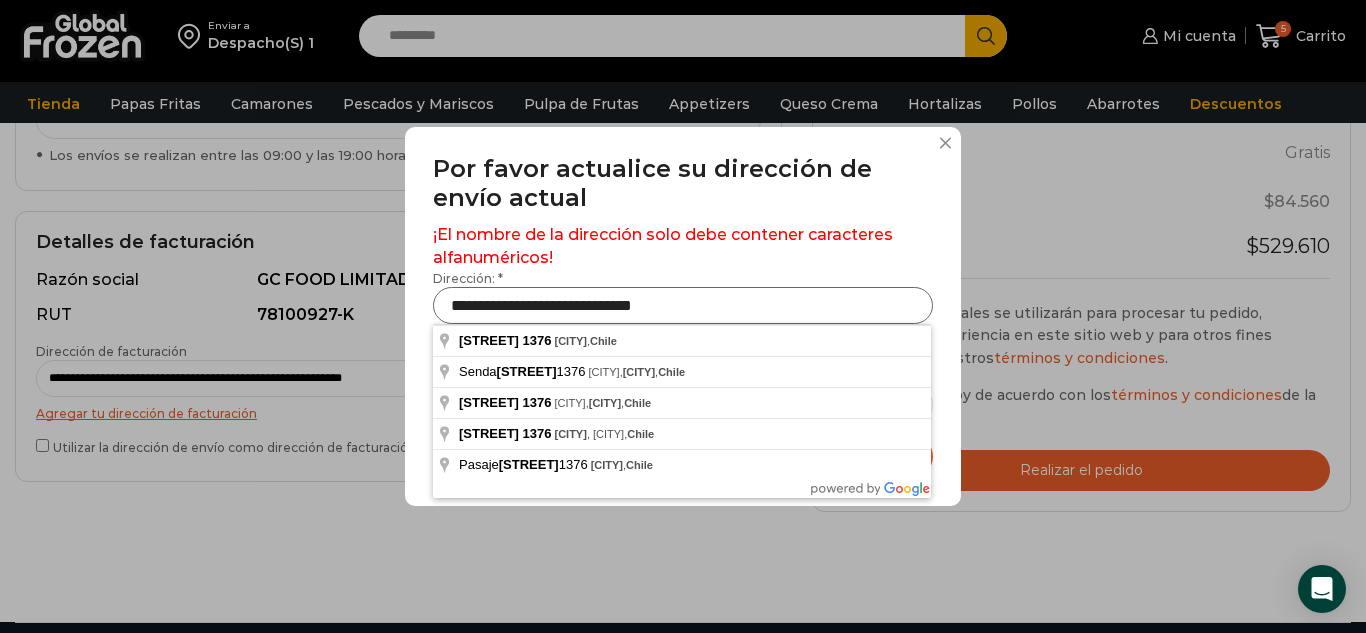 click on "**********" at bounding box center (683, 305) 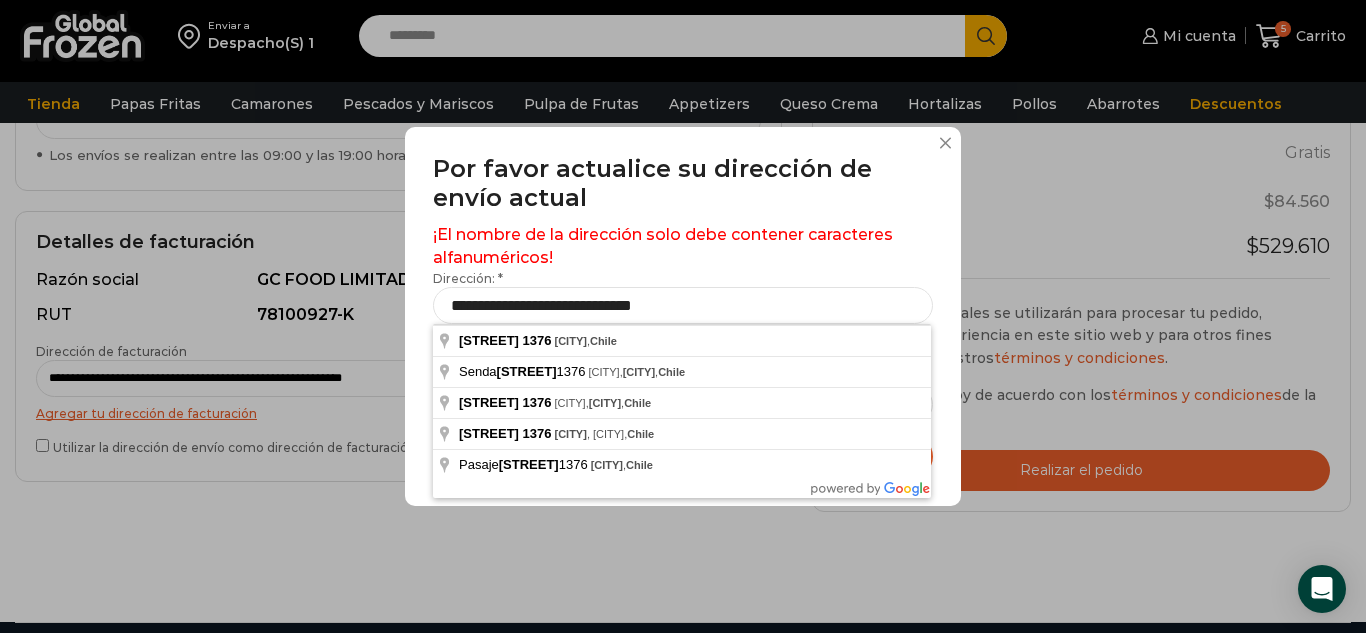 click on "¡El nombre de la dirección solo debe contener caracteres alfanuméricos!" at bounding box center (683, 247) 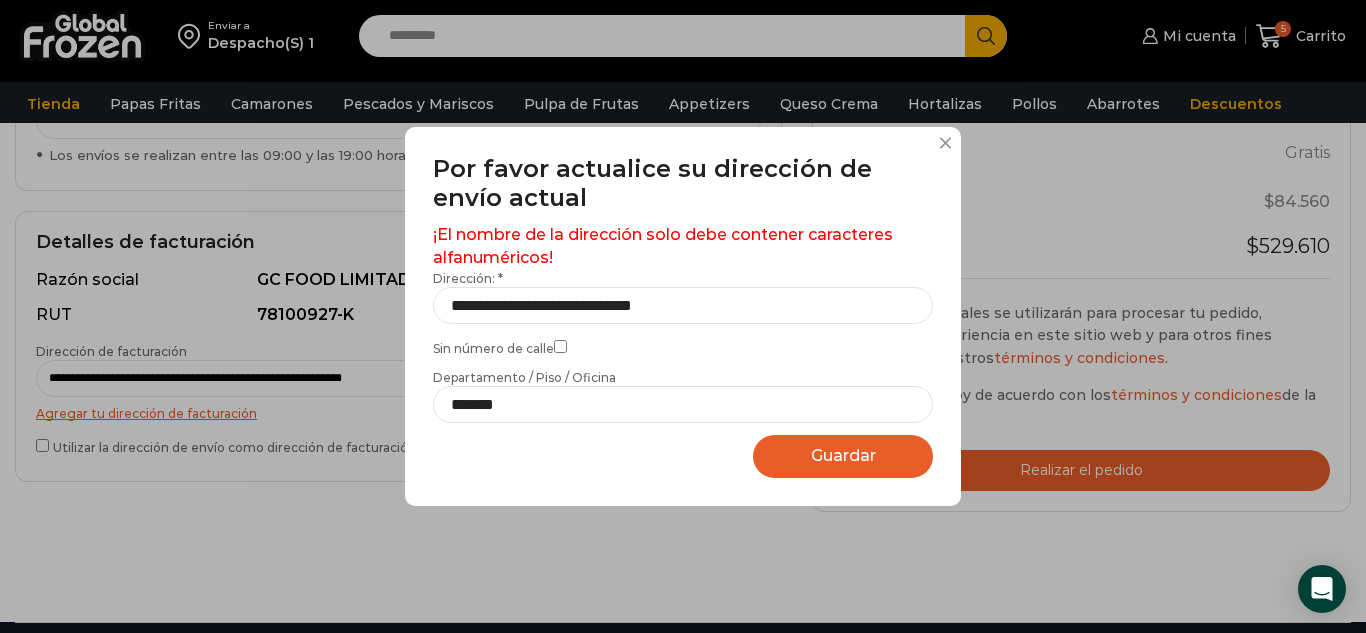 drag, startPoint x: 865, startPoint y: 458, endPoint x: 857, endPoint y: 448, distance: 12.806249 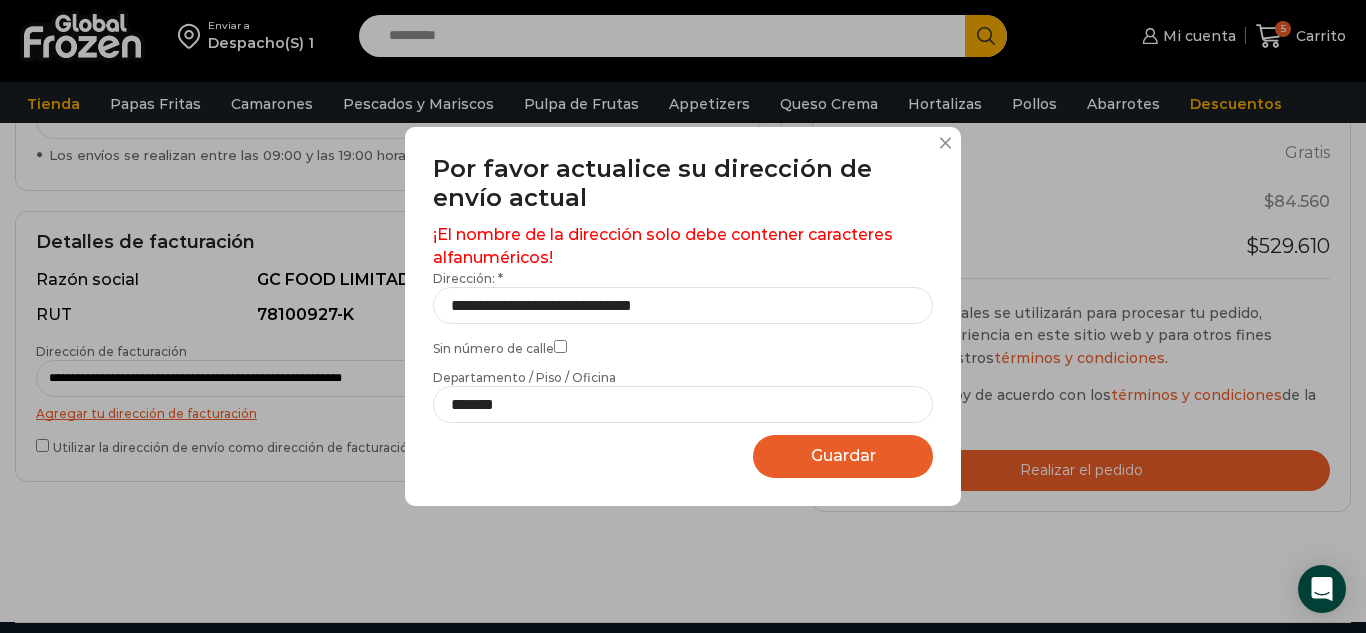 click on "Guardar" at bounding box center [843, 455] 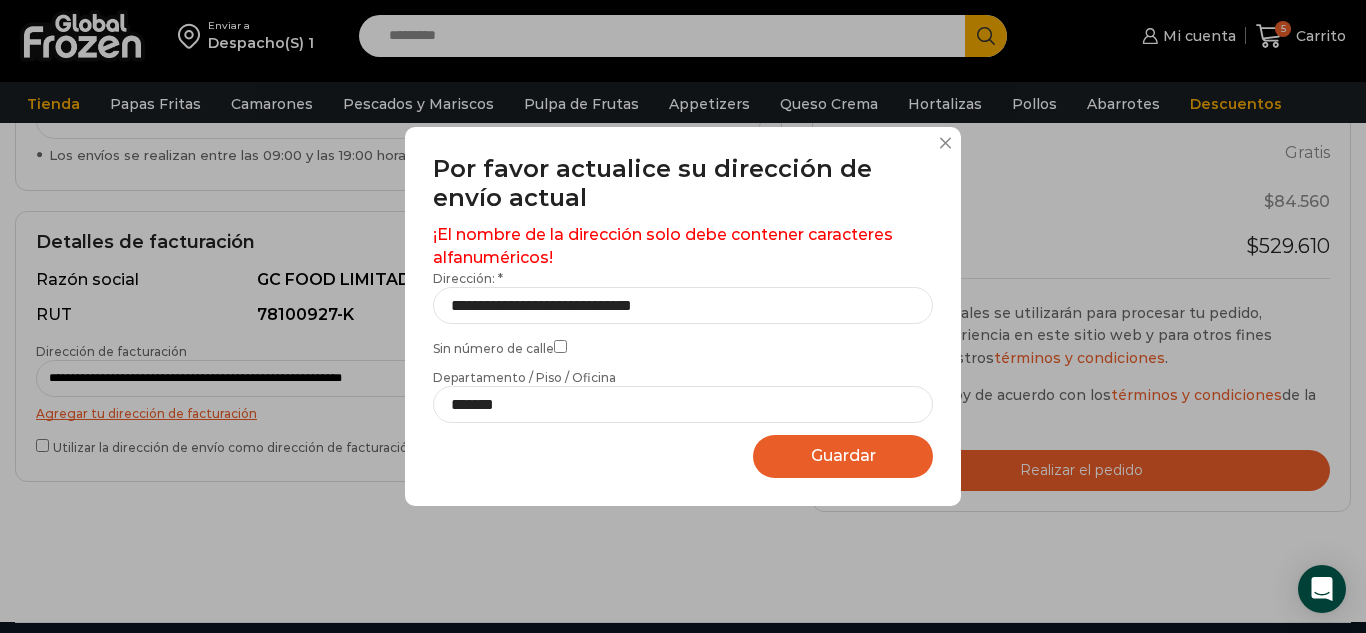 drag, startPoint x: 857, startPoint y: 448, endPoint x: 697, endPoint y: 236, distance: 265.6012 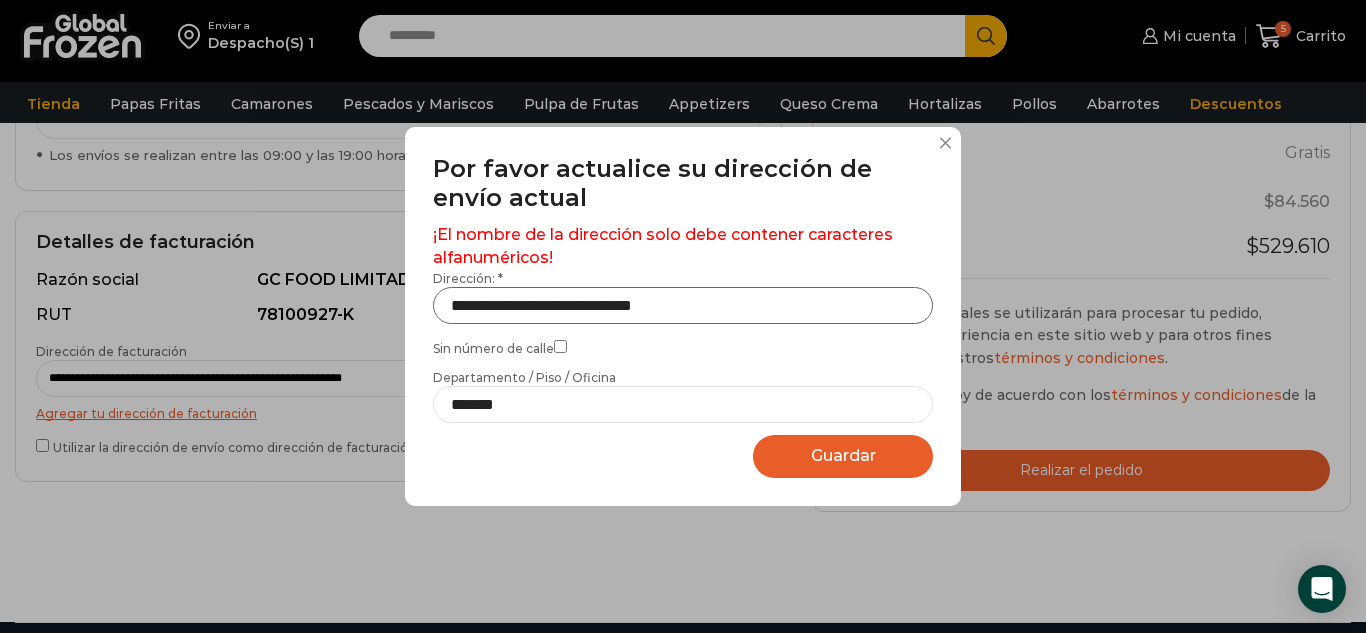 click on "**********" at bounding box center (683, 305) 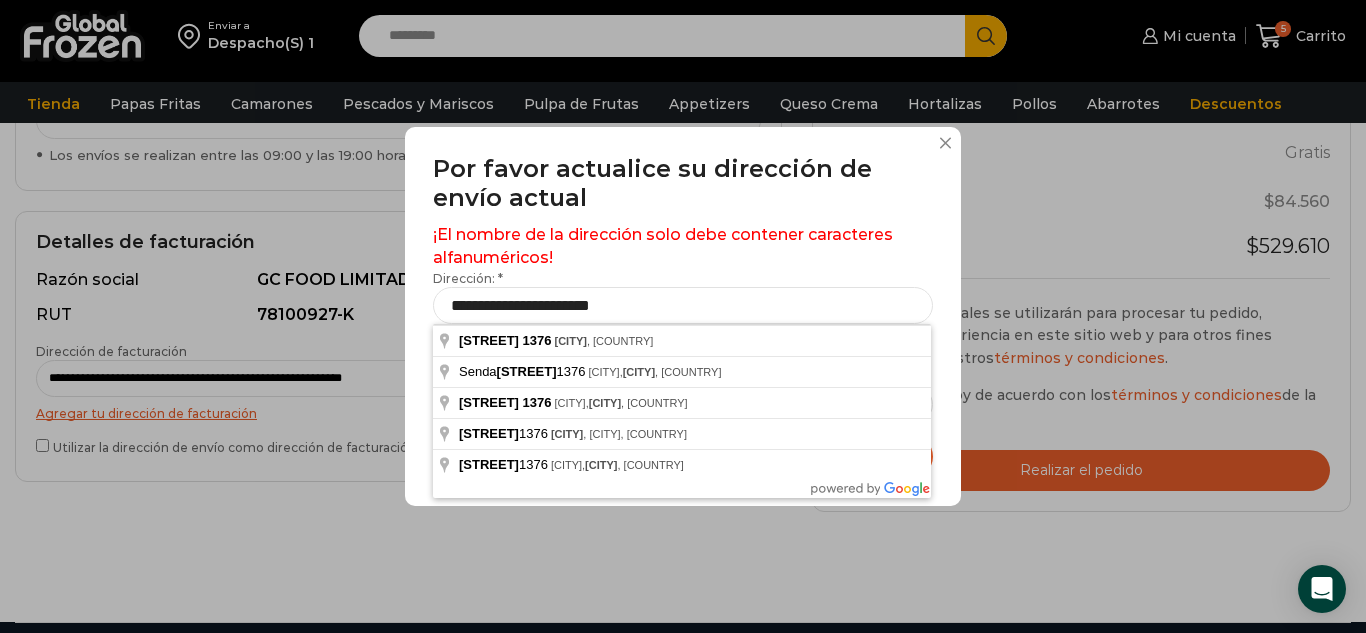 click on "¡El nombre de la dirección solo debe contener caracteres alfanuméricos!" at bounding box center (683, 247) 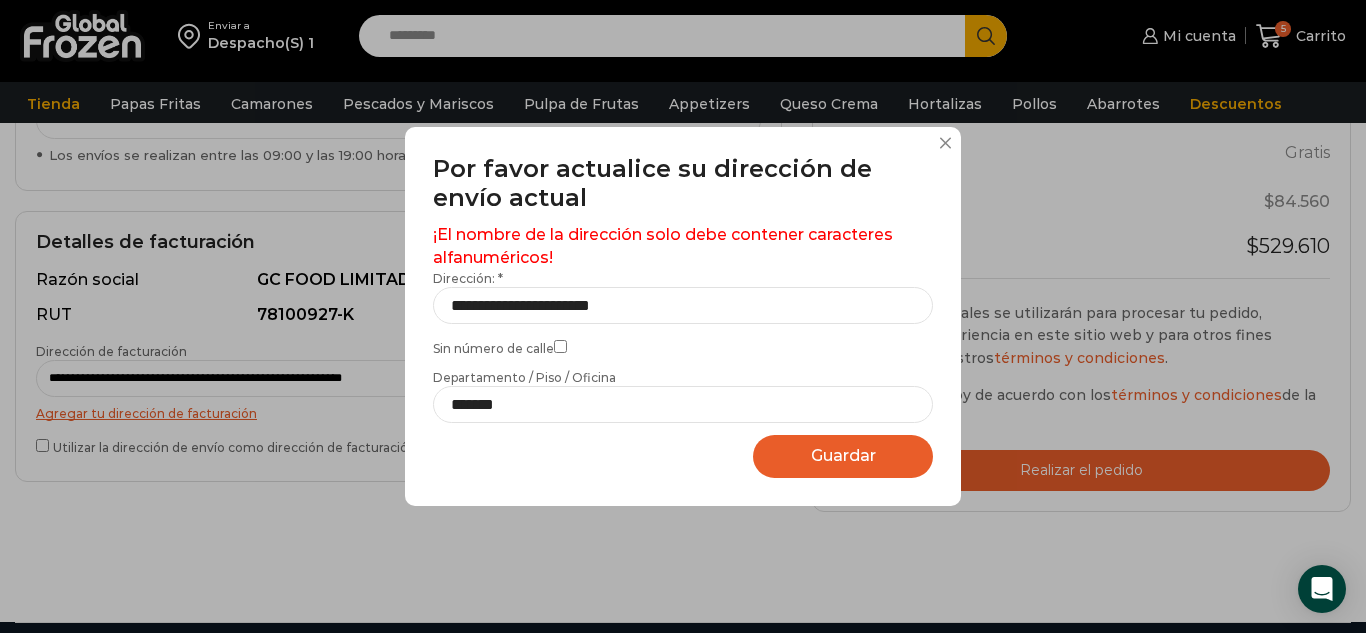 drag, startPoint x: 838, startPoint y: 456, endPoint x: 835, endPoint y: 444, distance: 12.369317 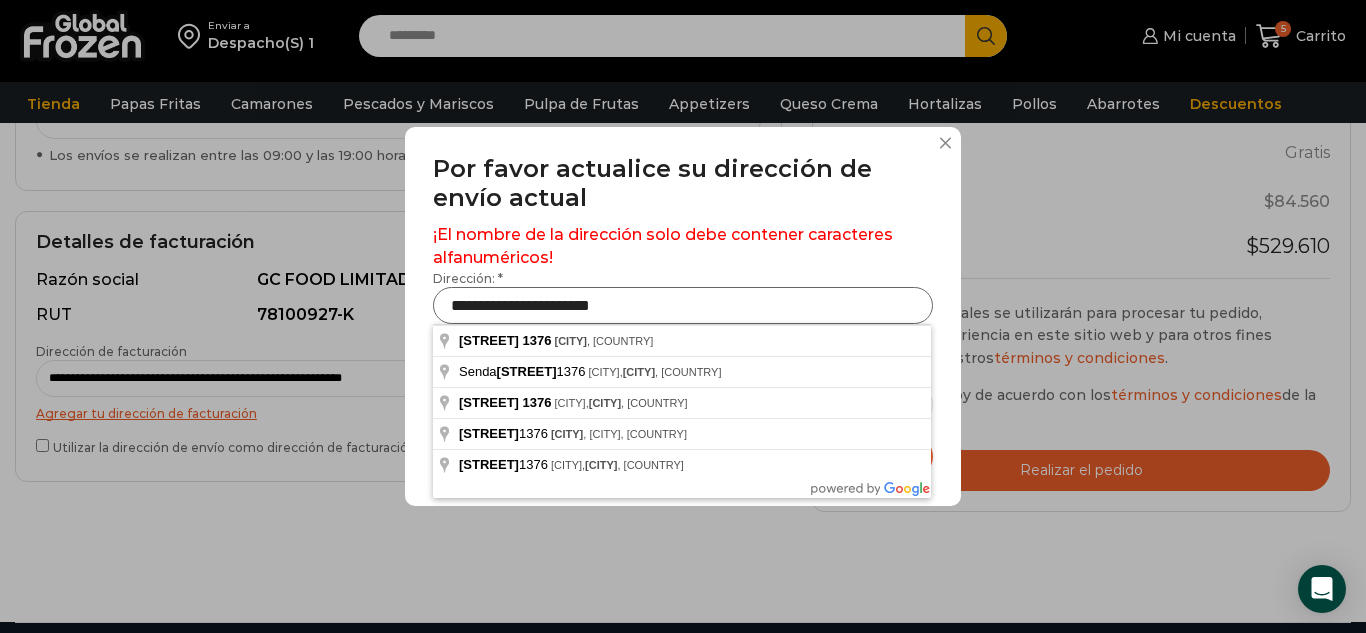 click on "**********" at bounding box center [683, 305] 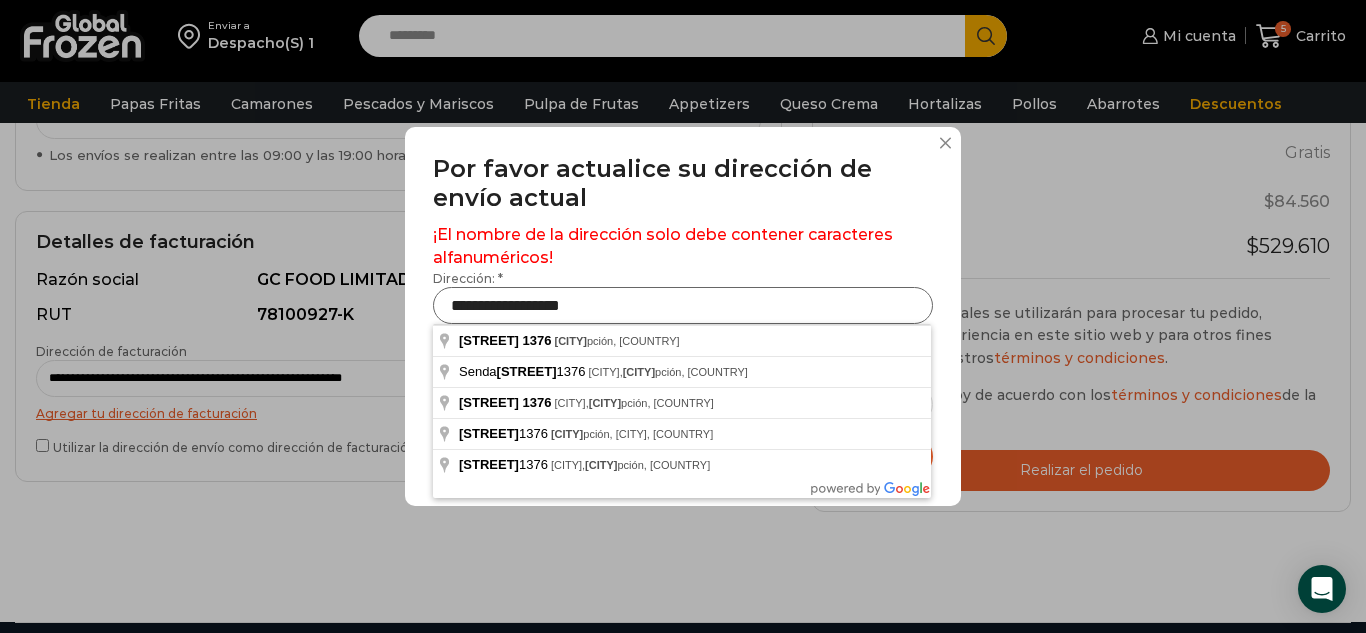 type on "**********" 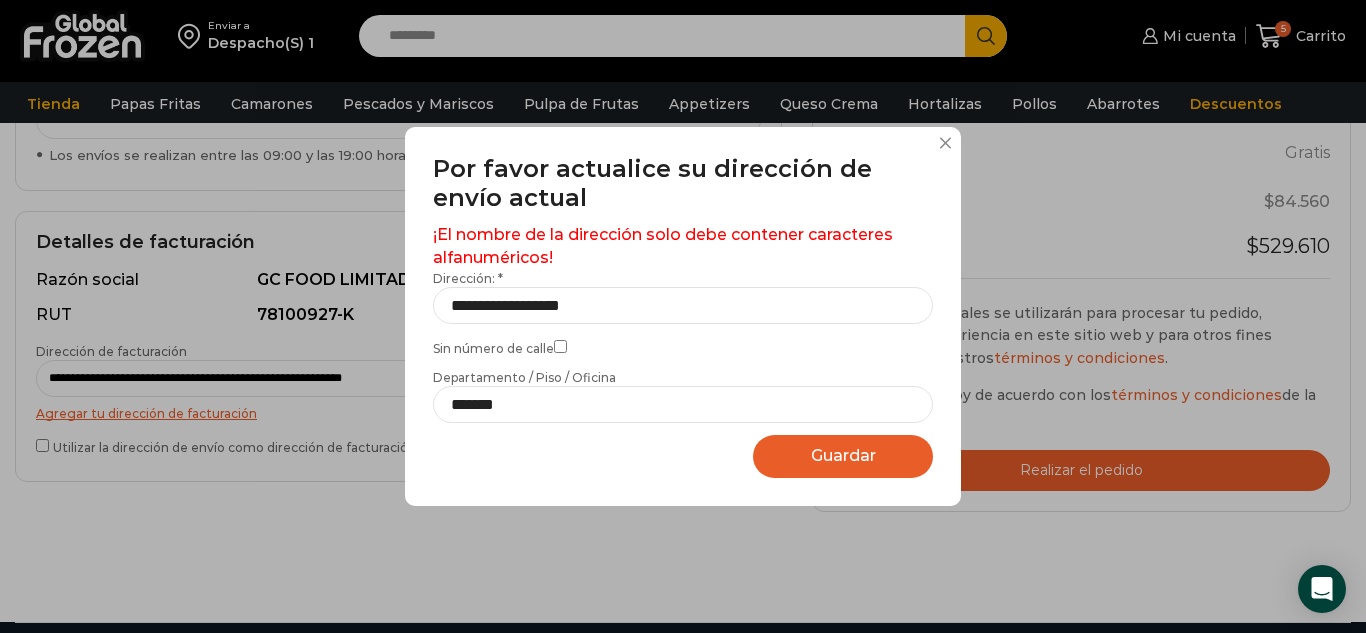 click on "¡El nombre de la dirección solo debe contener caracteres alfanuméricos!" at bounding box center (683, 247) 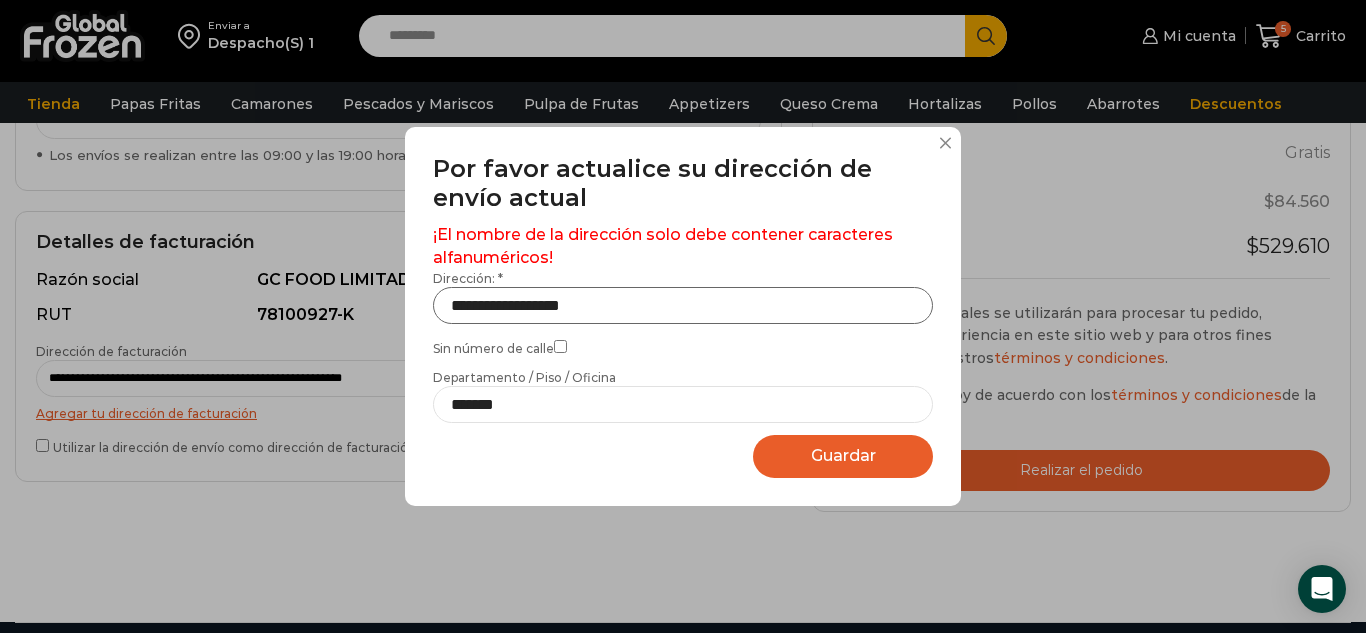 click on "**********" at bounding box center [683, 305] 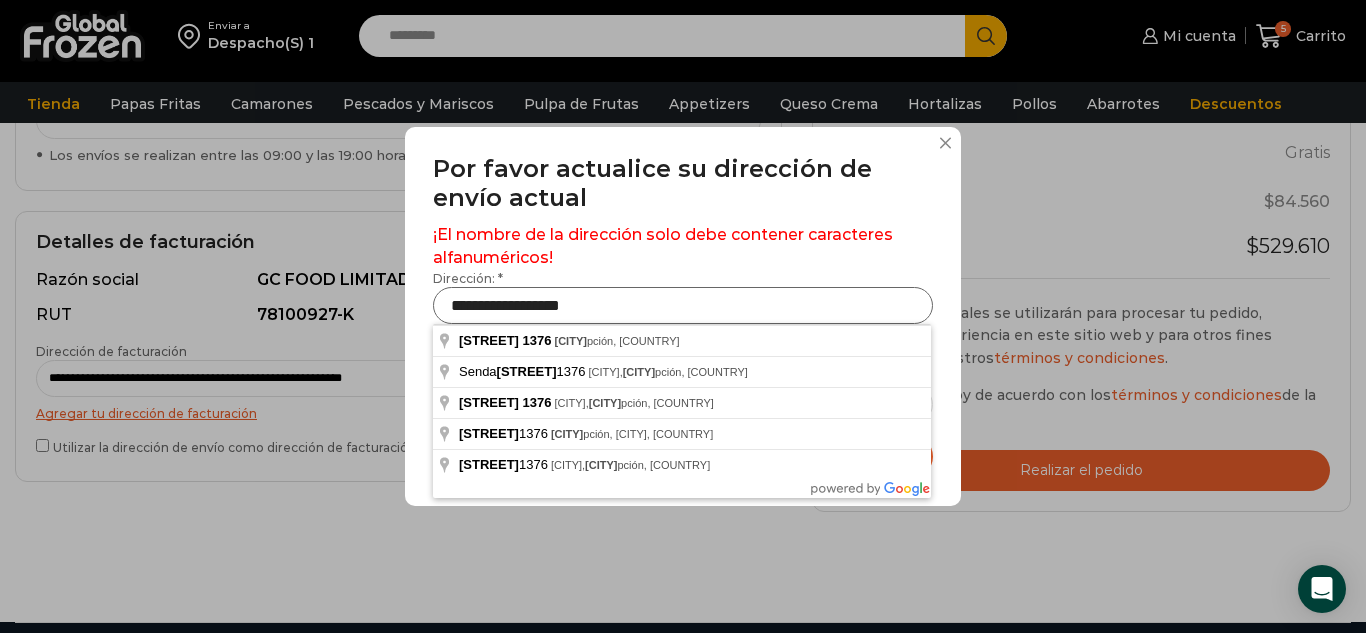 click on "**********" at bounding box center (683, 305) 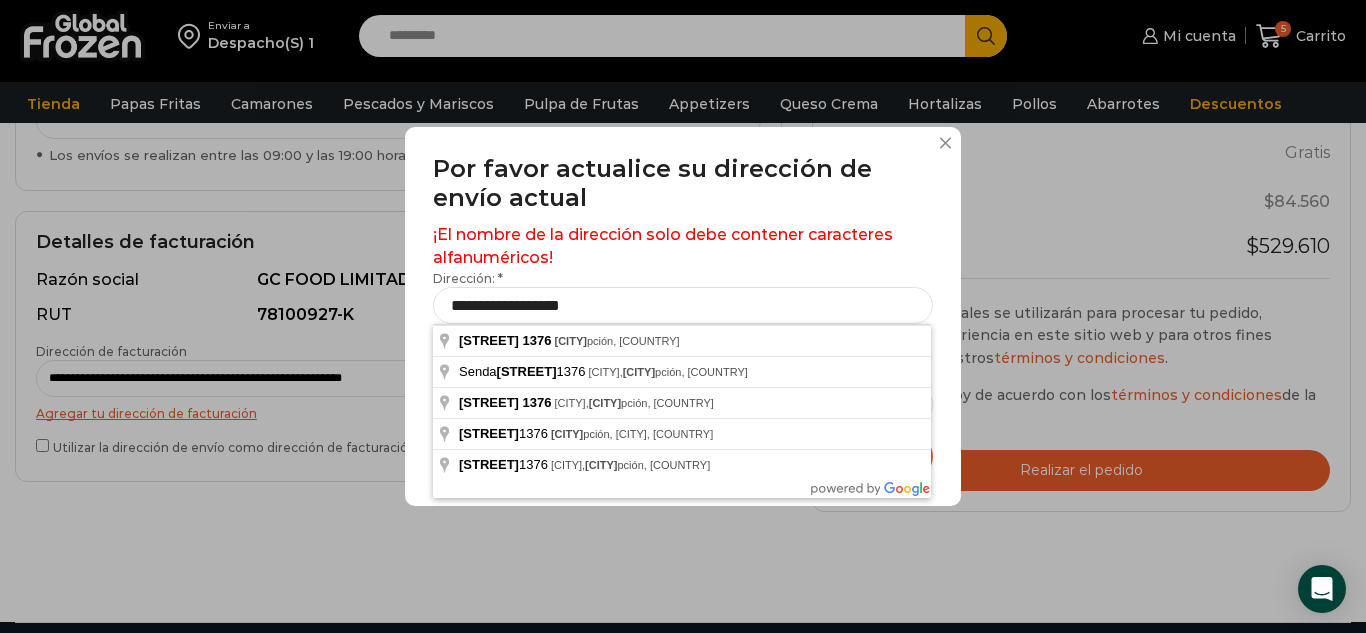 drag, startPoint x: 912, startPoint y: 209, endPoint x: 901, endPoint y: 169, distance: 41.484936 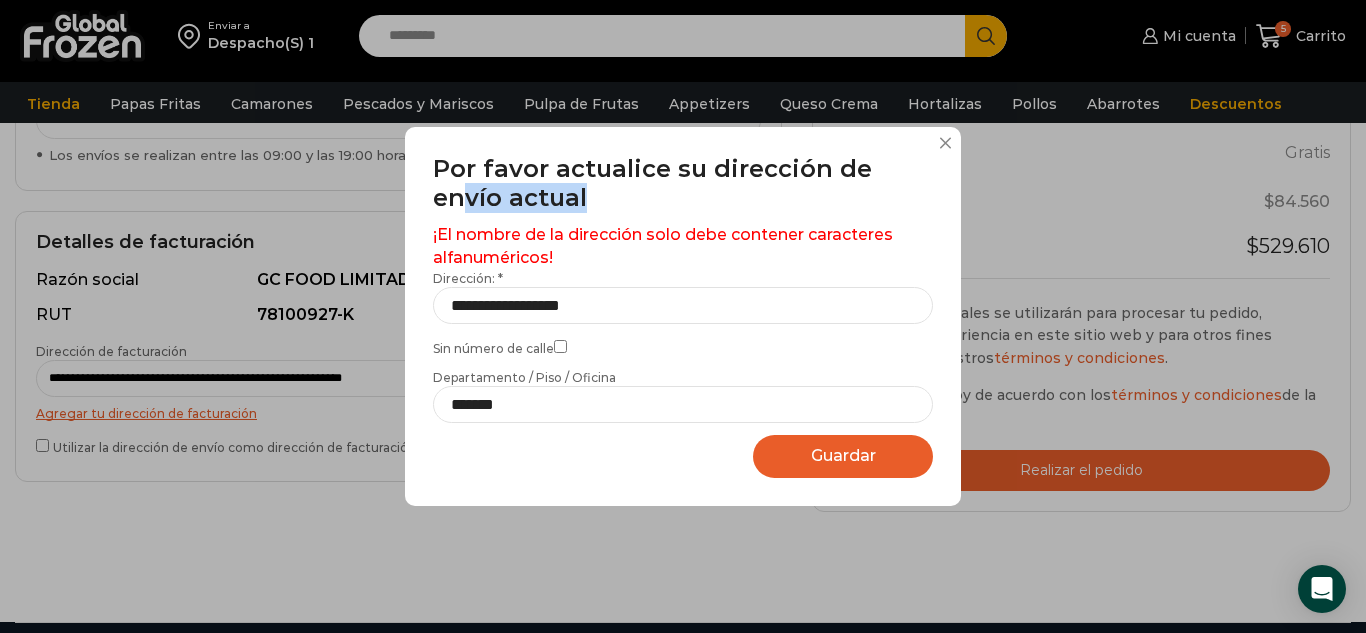 drag, startPoint x: 803, startPoint y: 450, endPoint x: 810, endPoint y: 412, distance: 38.63936 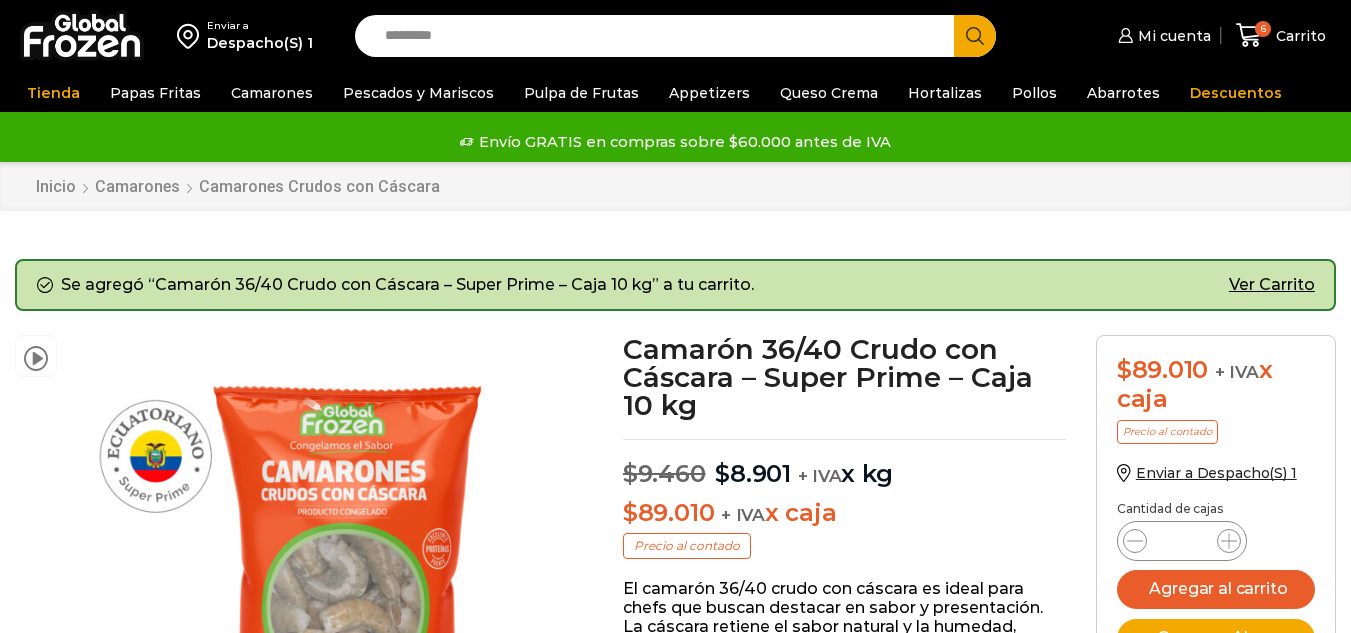 scroll, scrollTop: 0, scrollLeft: 0, axis: both 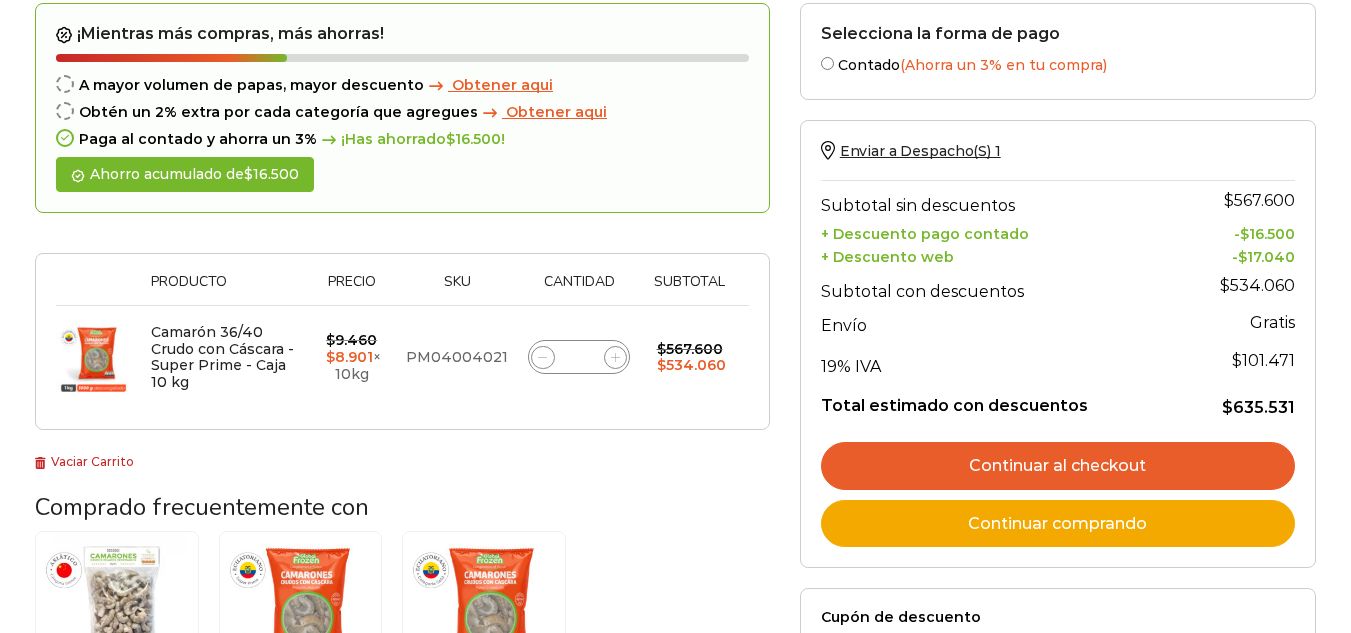 click 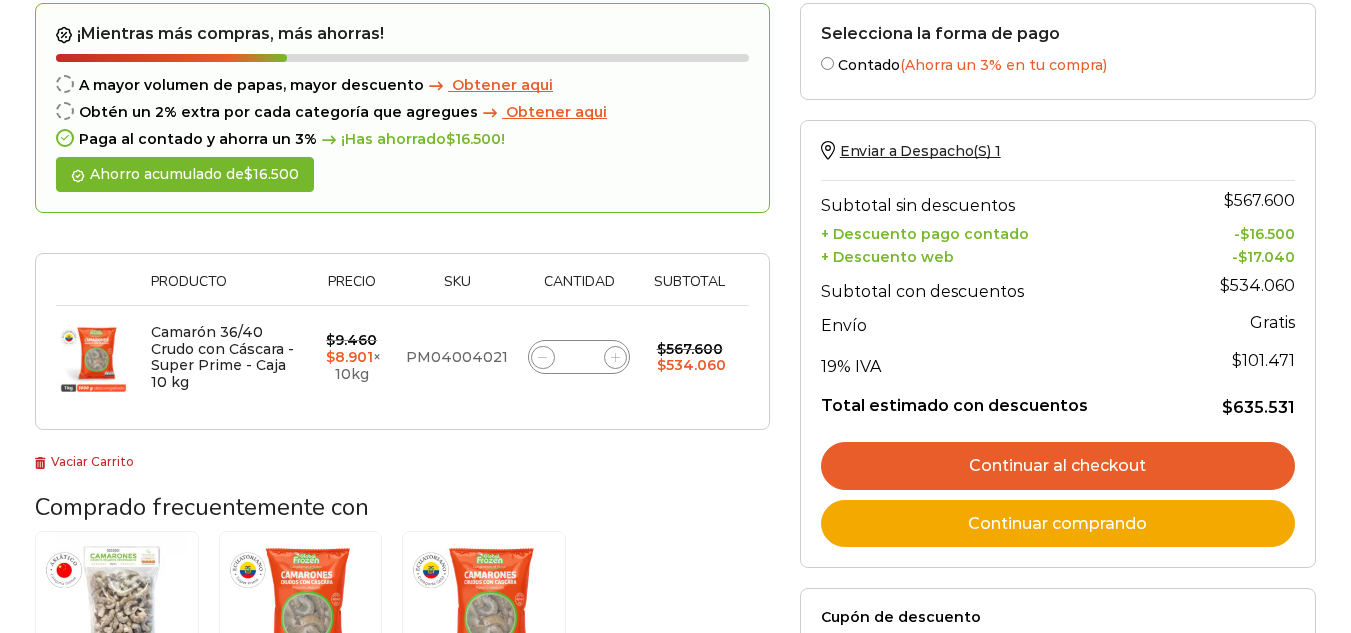 click 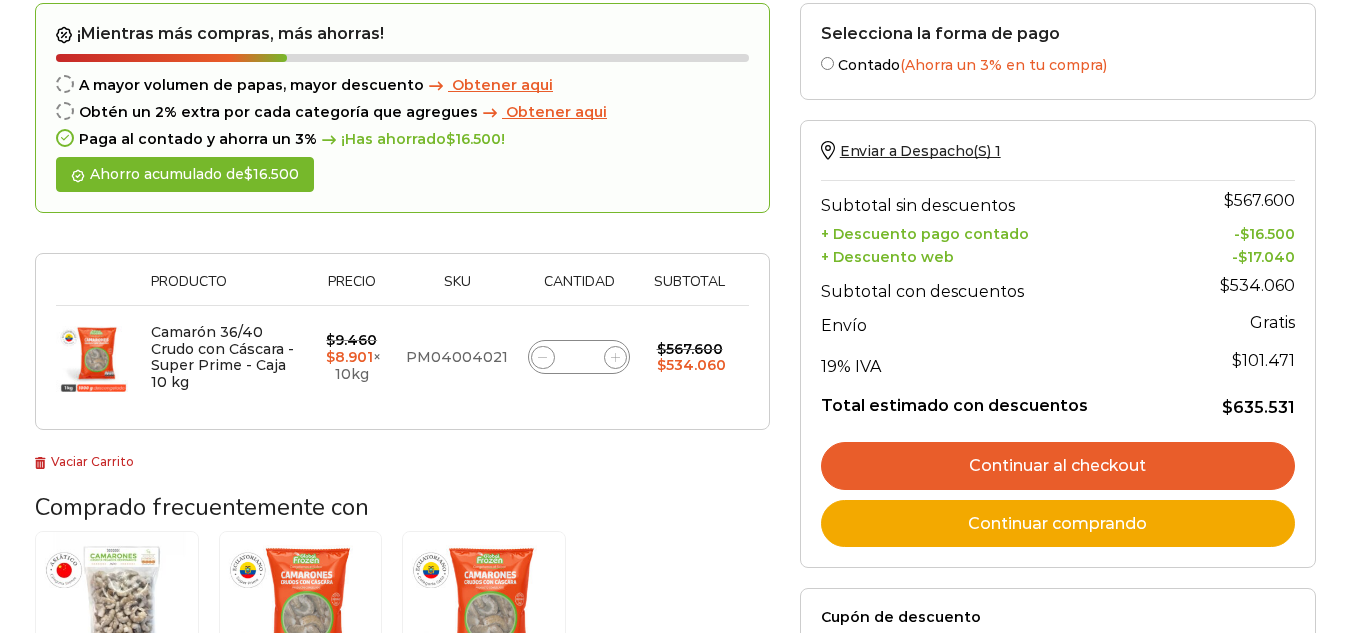 click on "Camarón 36/40 Crudo con Cáscara - Super Prime - Caja 10 kg cantidad
*" 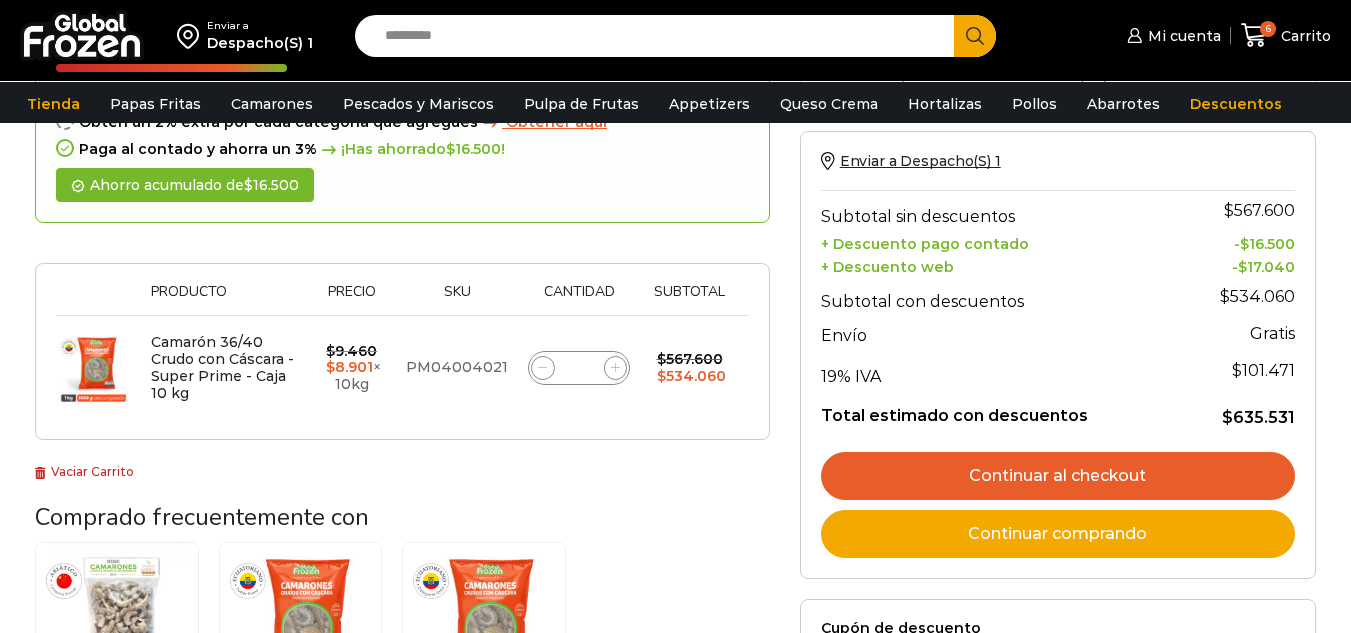 click 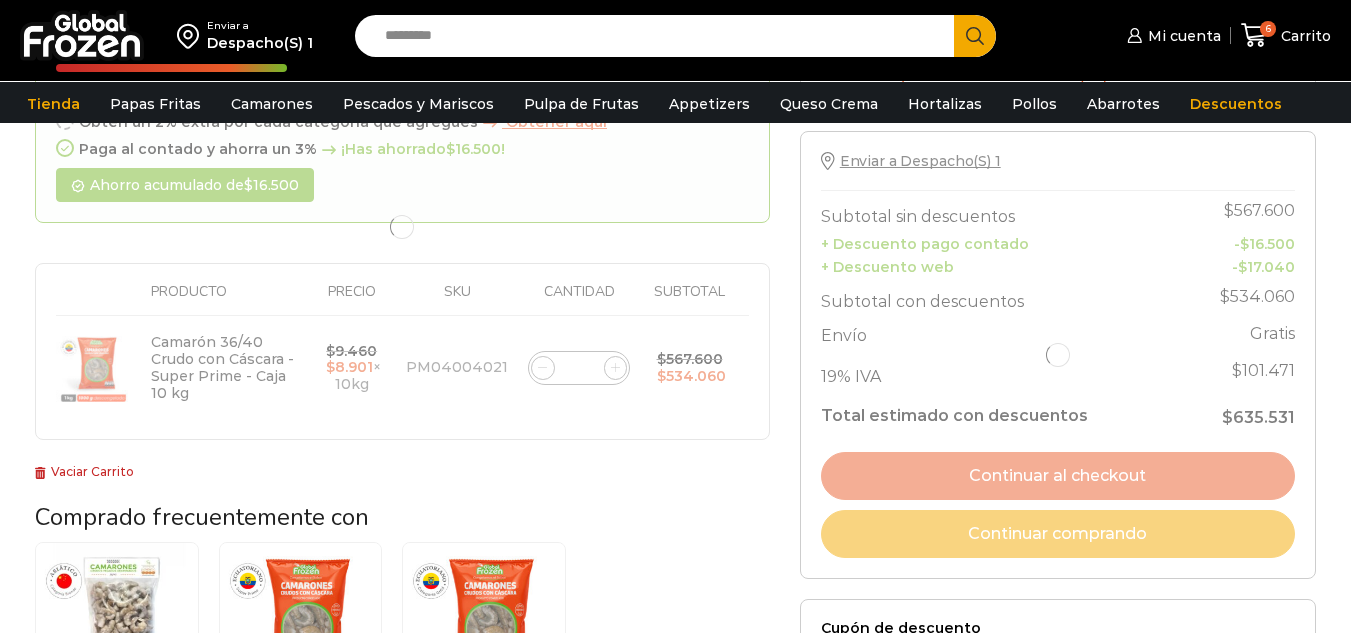 type on "*" 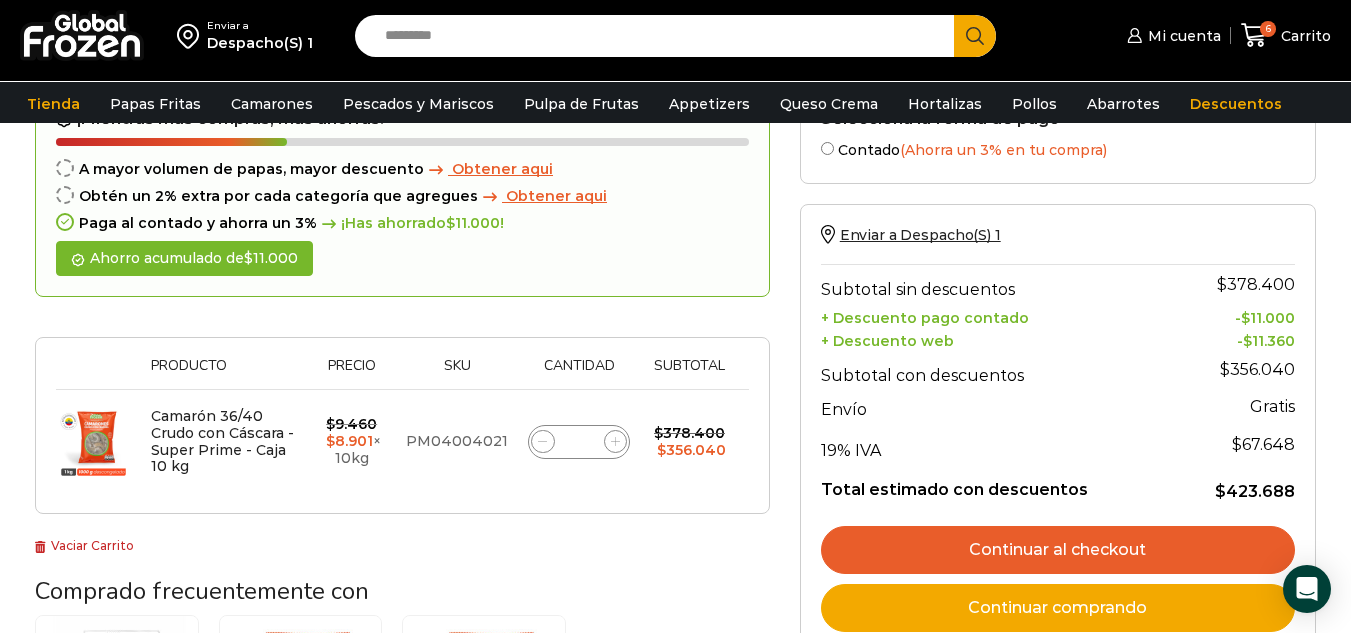 scroll, scrollTop: 113, scrollLeft: 0, axis: vertical 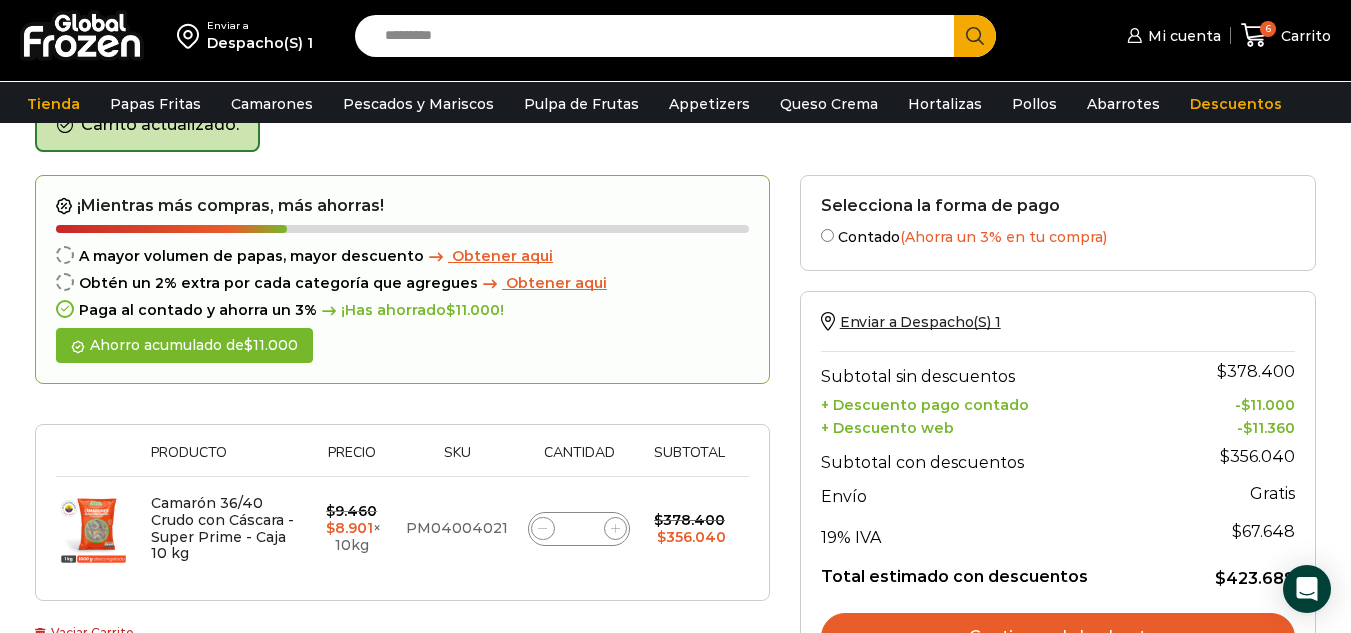 click 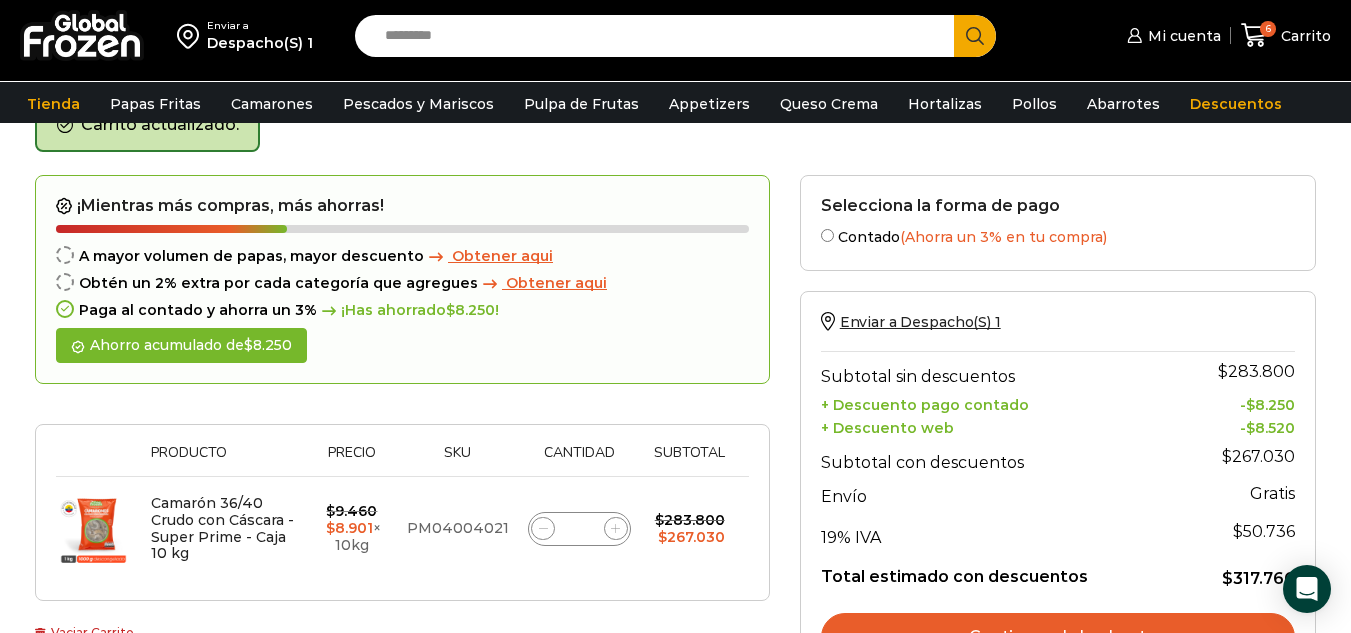 click 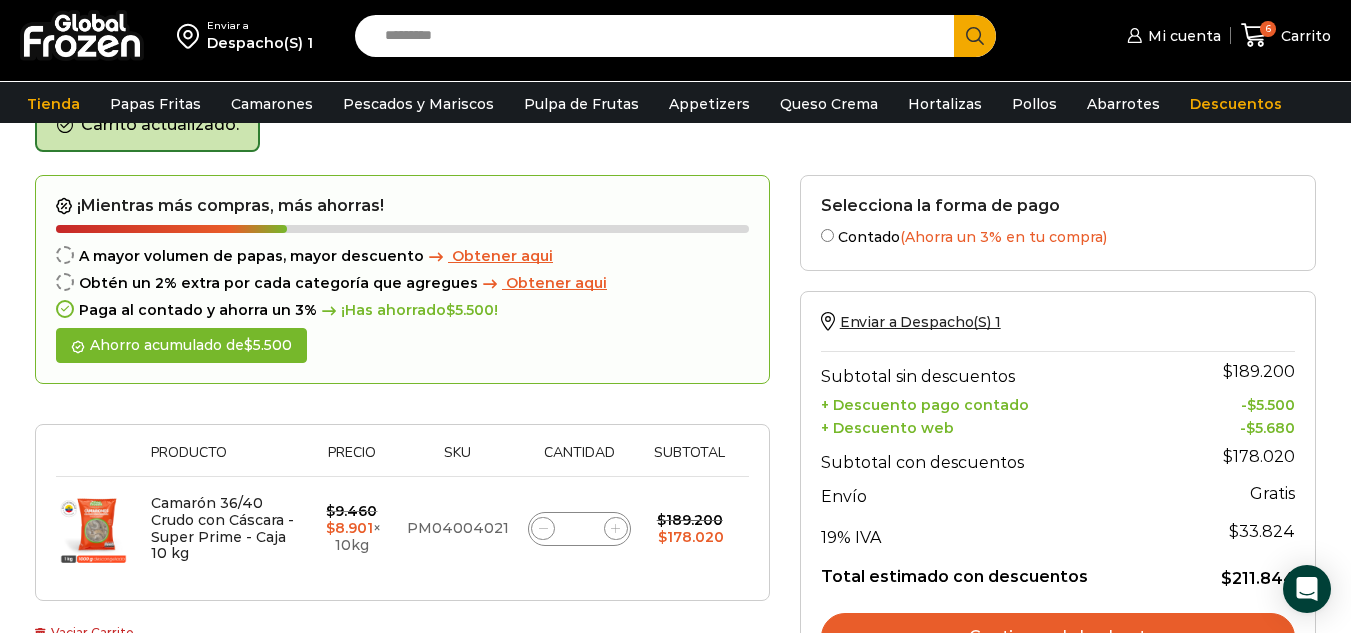 click 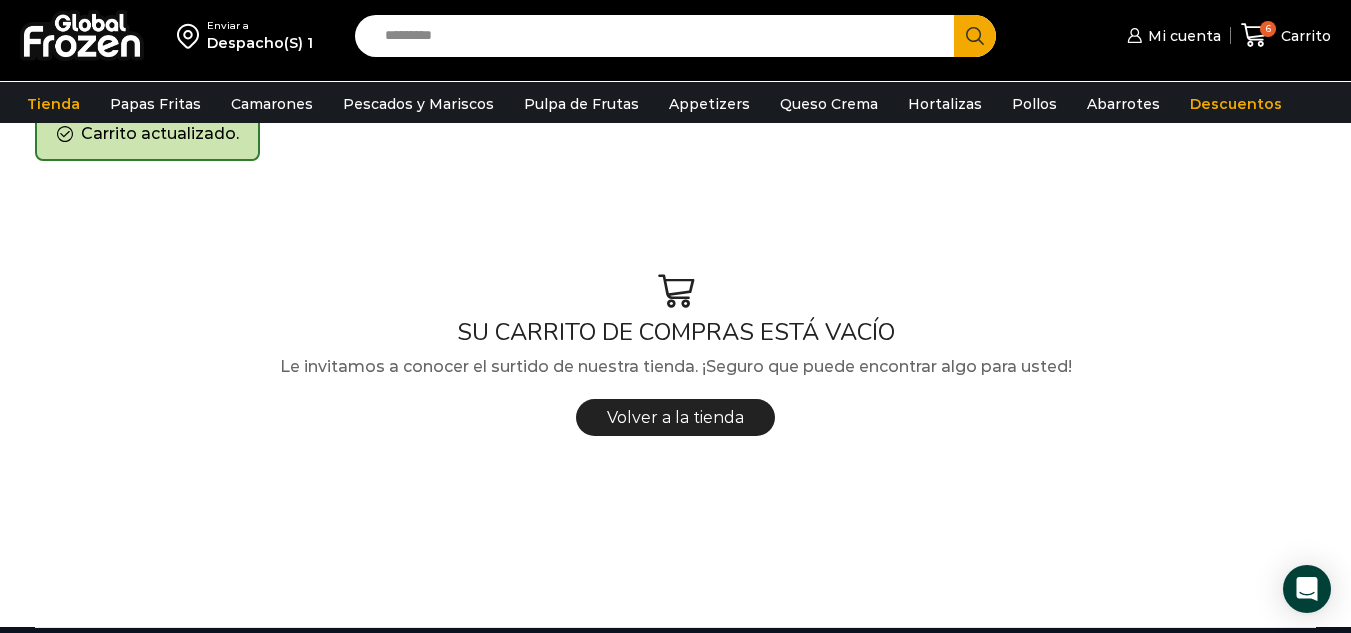 scroll, scrollTop: 112, scrollLeft: 0, axis: vertical 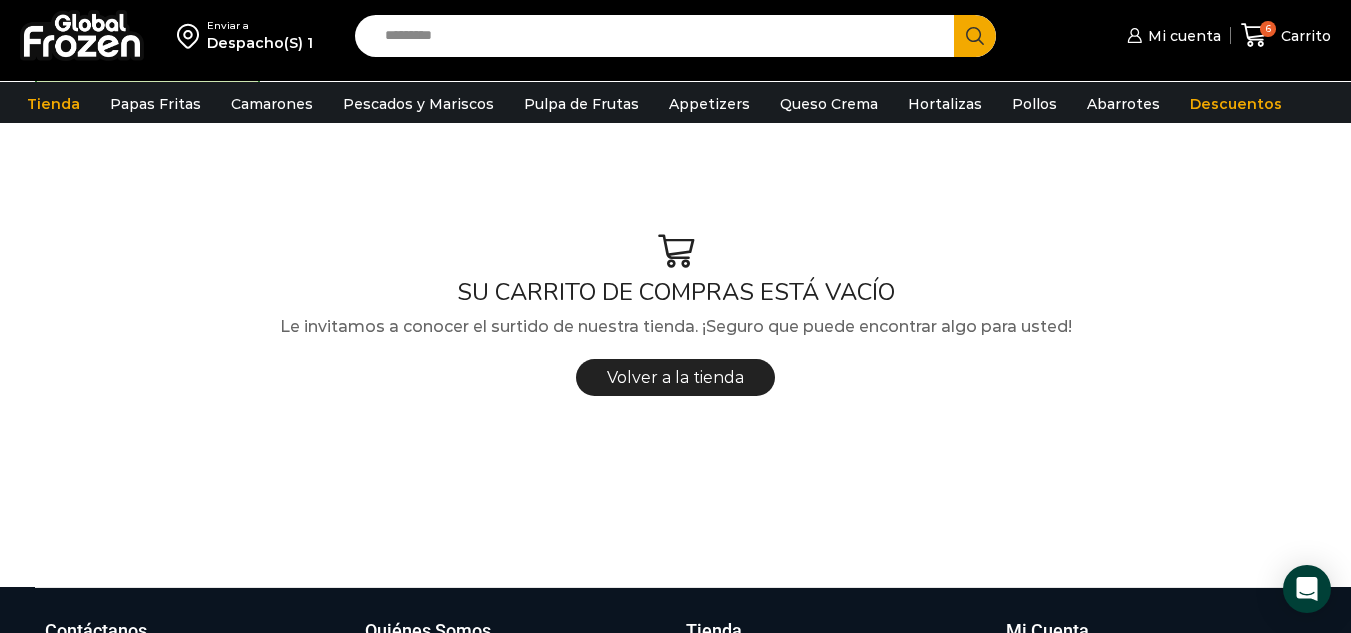 click on "Carrito actualizado." at bounding box center [675, 106] 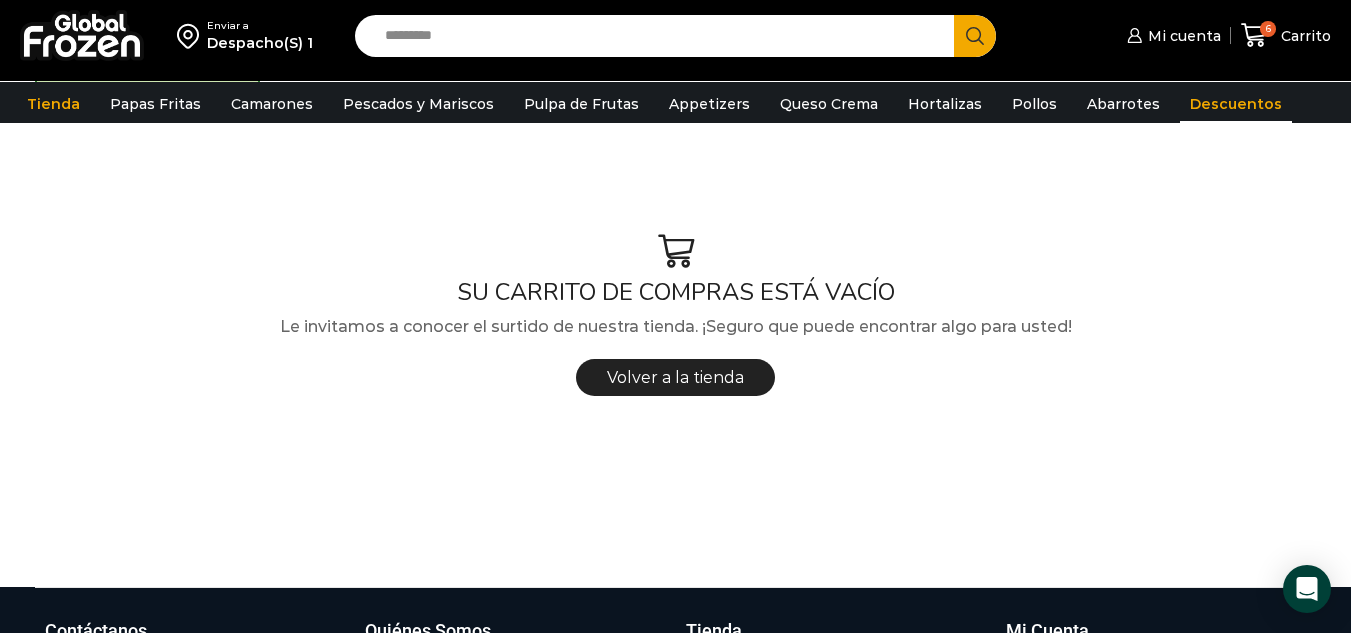 drag, startPoint x: 1193, startPoint y: 125, endPoint x: 1166, endPoint y: 84, distance: 49.09175 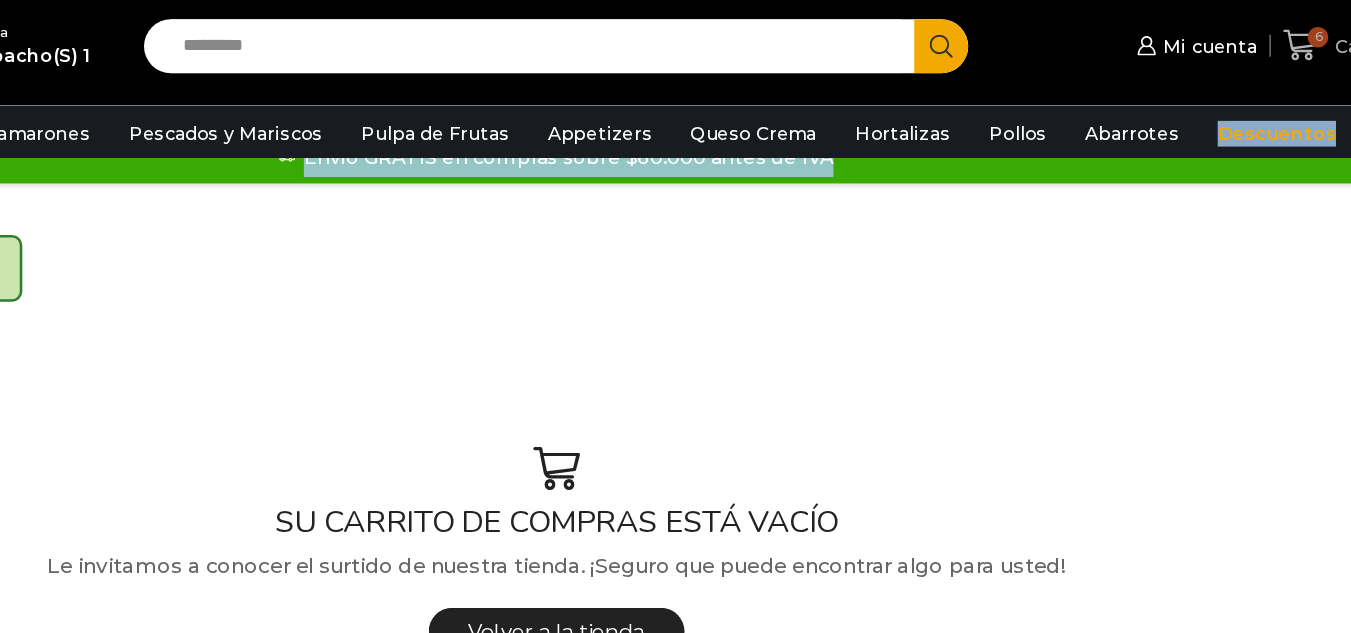 click on "Carrito" at bounding box center [1303, 36] 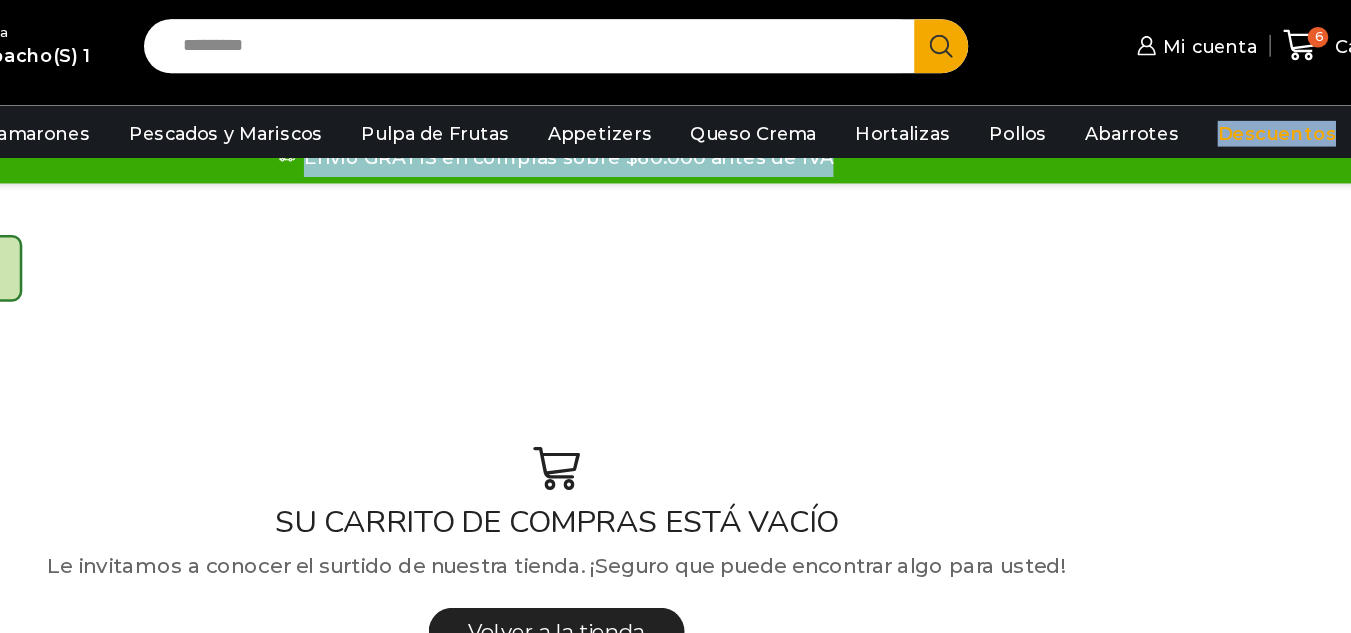 click on "Enviar a
Despacho(S) 1
Search input
Search
Mi cuenta
Pedidos" at bounding box center [675, 56] 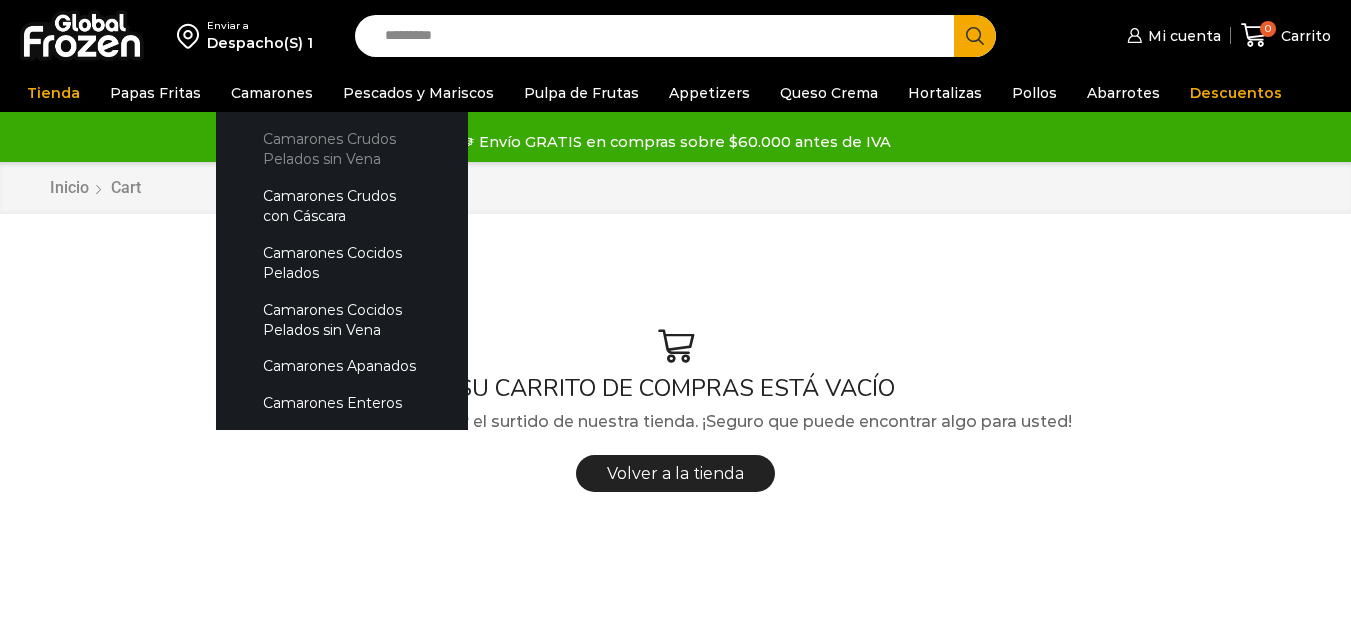 scroll, scrollTop: 0, scrollLeft: 0, axis: both 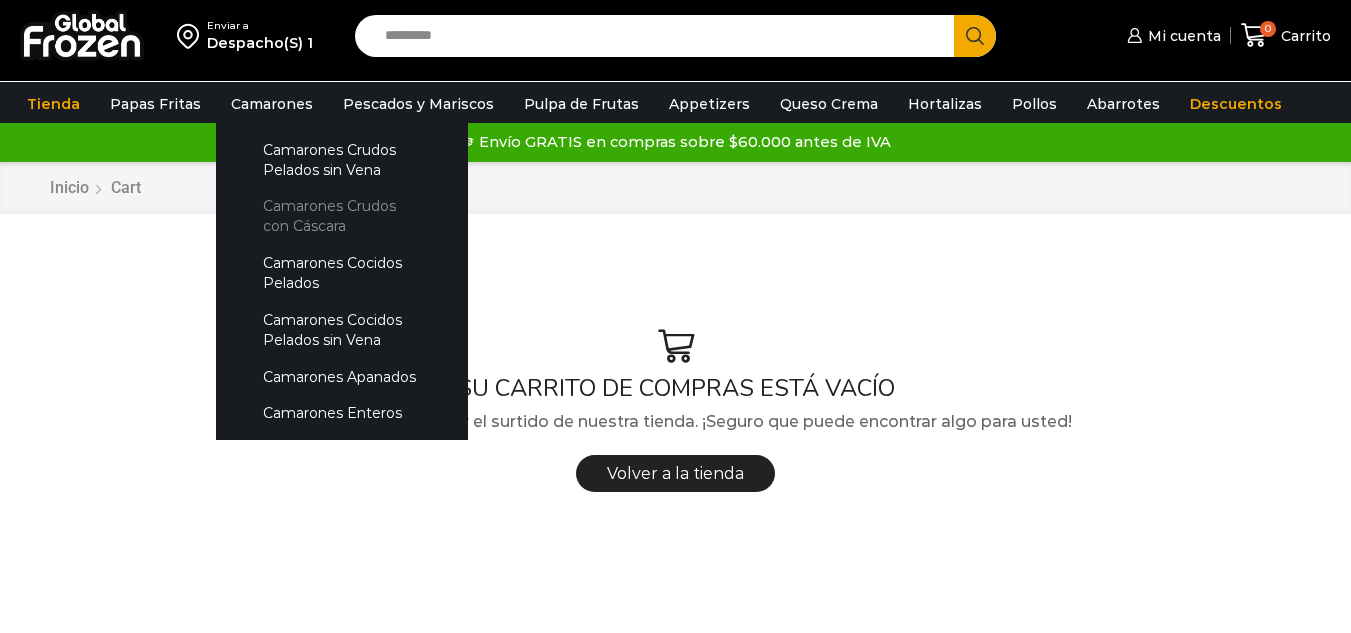 click on "Camarones Crudos con Cáscara" at bounding box center (342, 216) 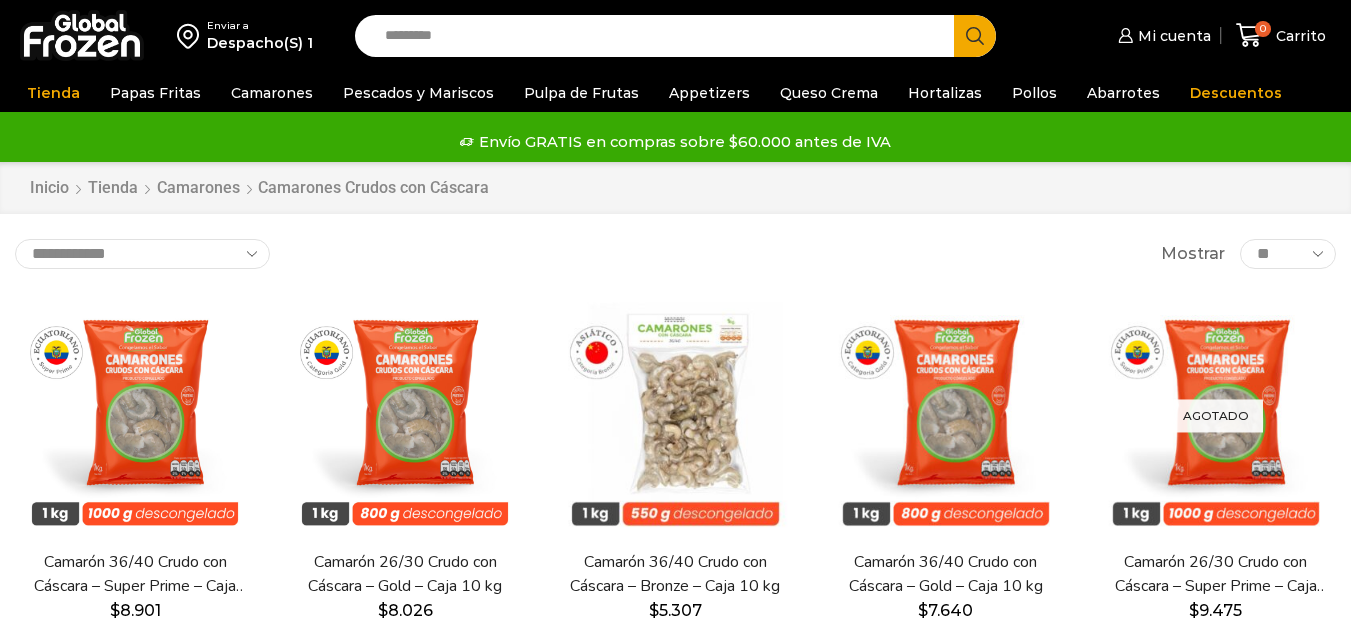 scroll, scrollTop: 0, scrollLeft: 0, axis: both 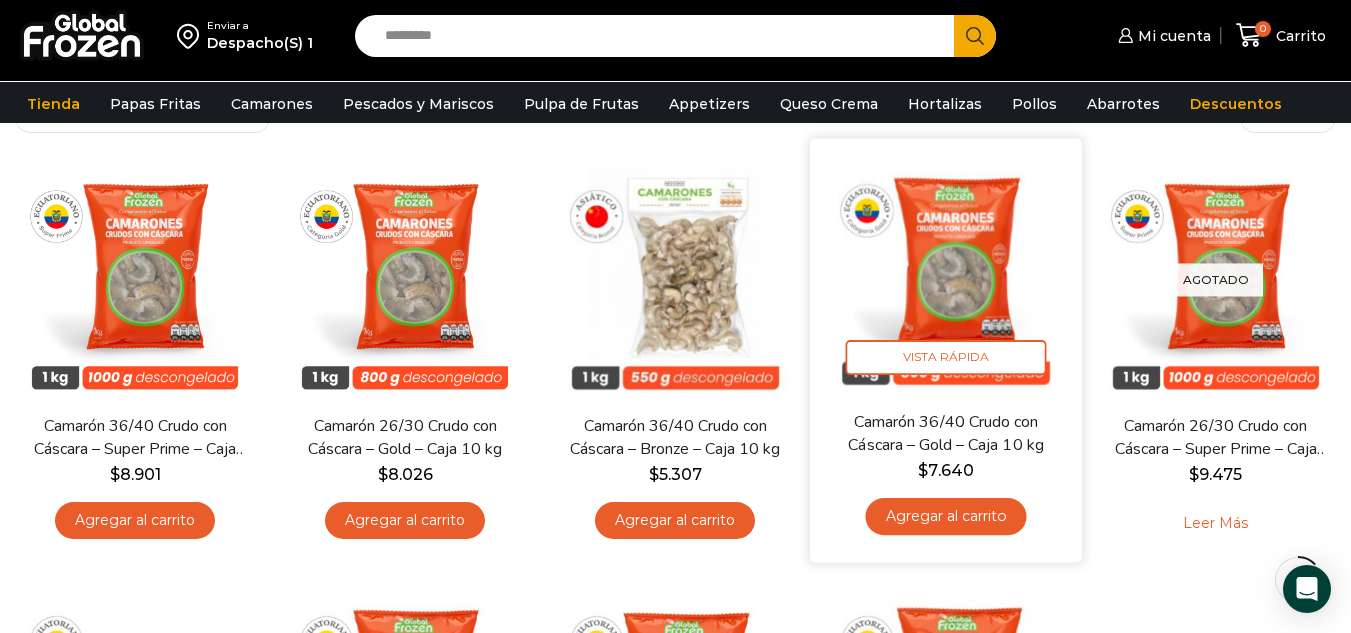 click on "Agregar al carrito" at bounding box center [945, 516] 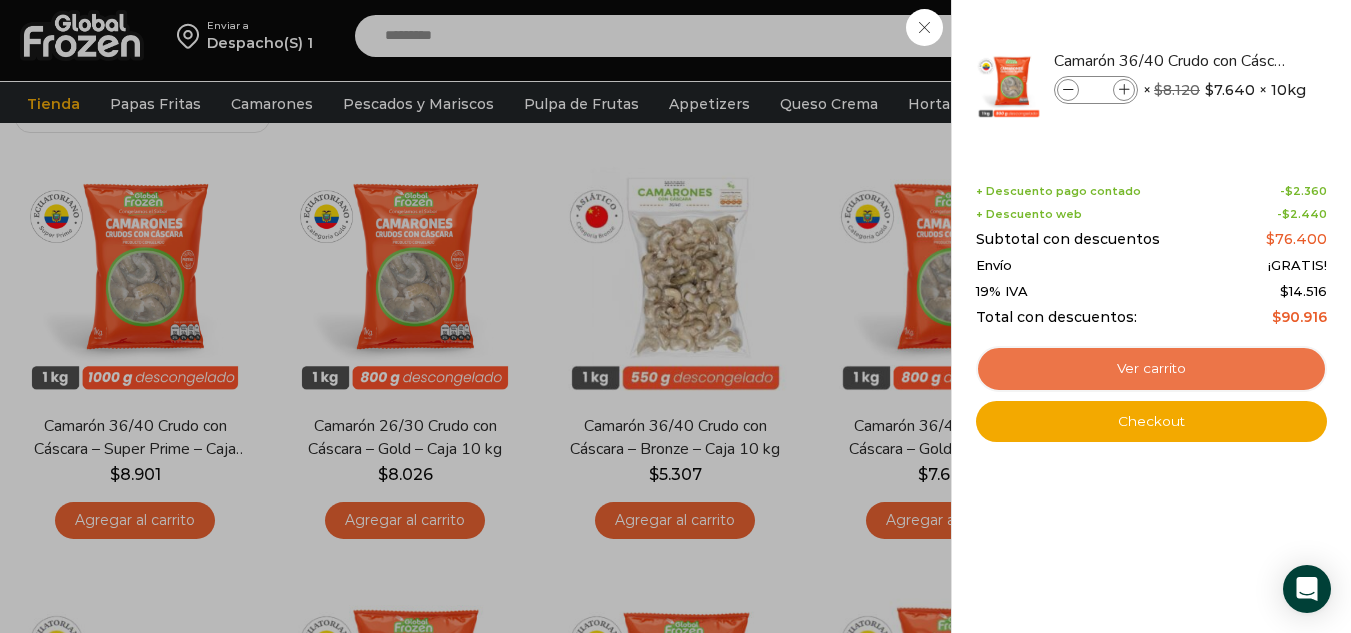 click on "Ver carrito" at bounding box center (1151, 369) 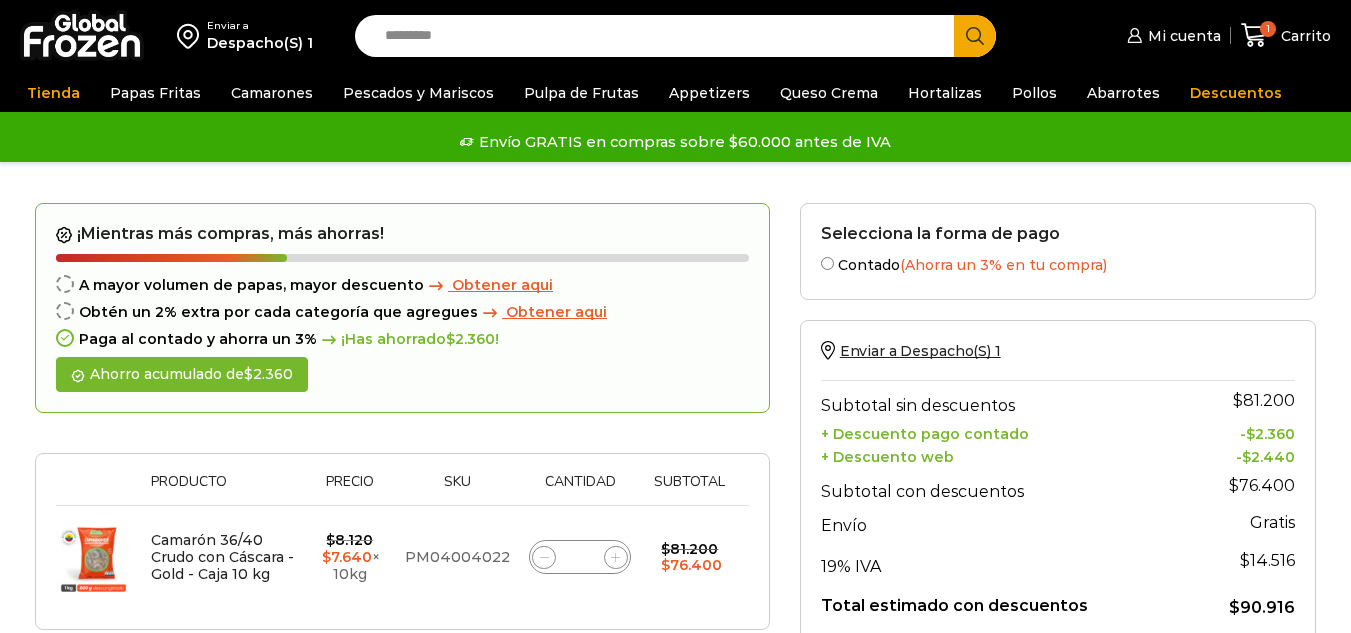 scroll, scrollTop: 0, scrollLeft: 0, axis: both 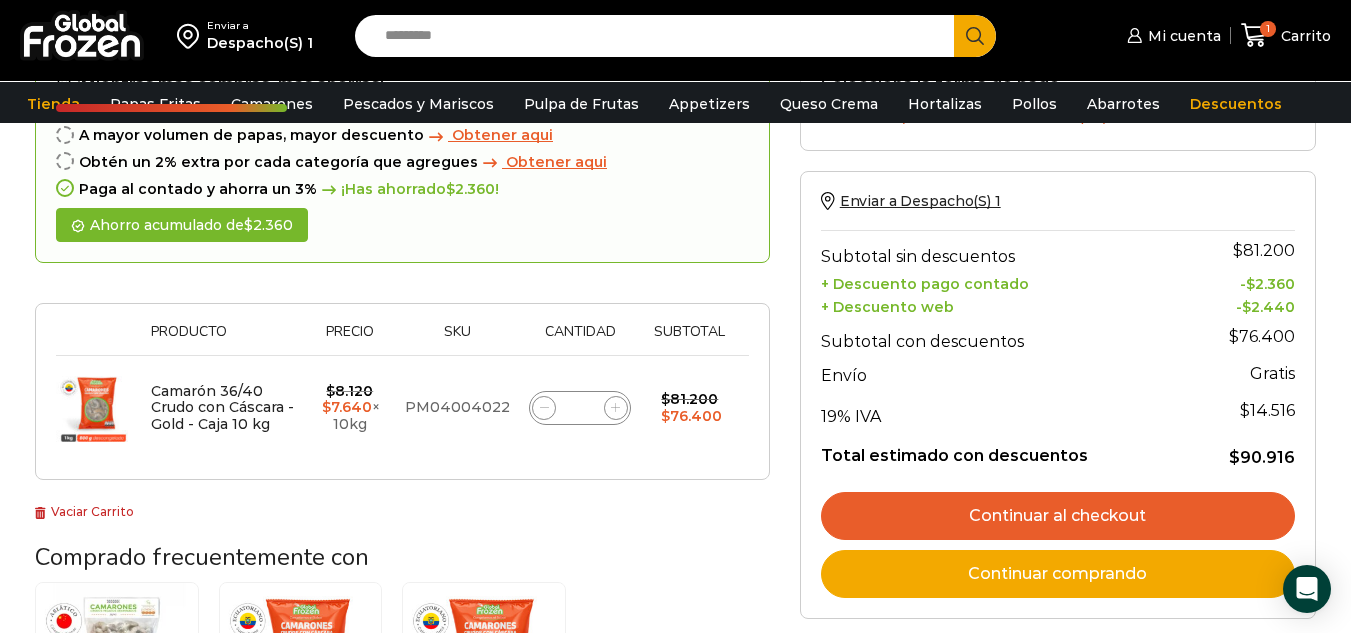 click on "Continuar al checkout" at bounding box center (1058, 516) 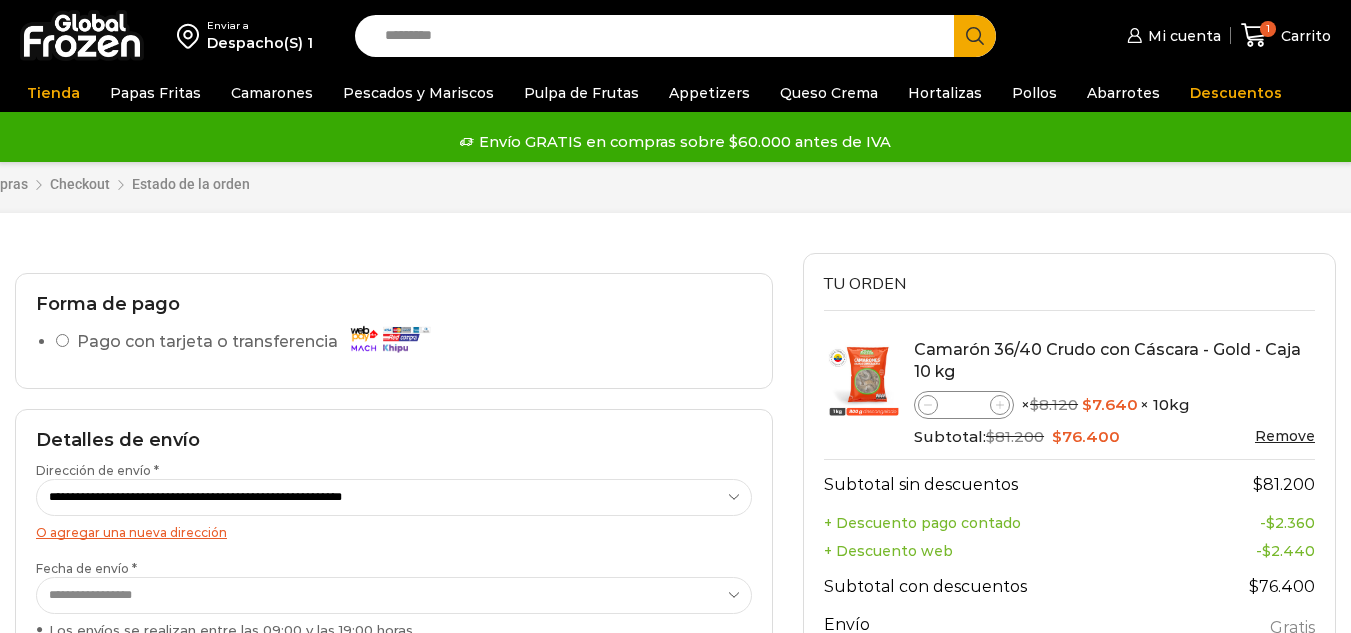 scroll, scrollTop: 0, scrollLeft: 0, axis: both 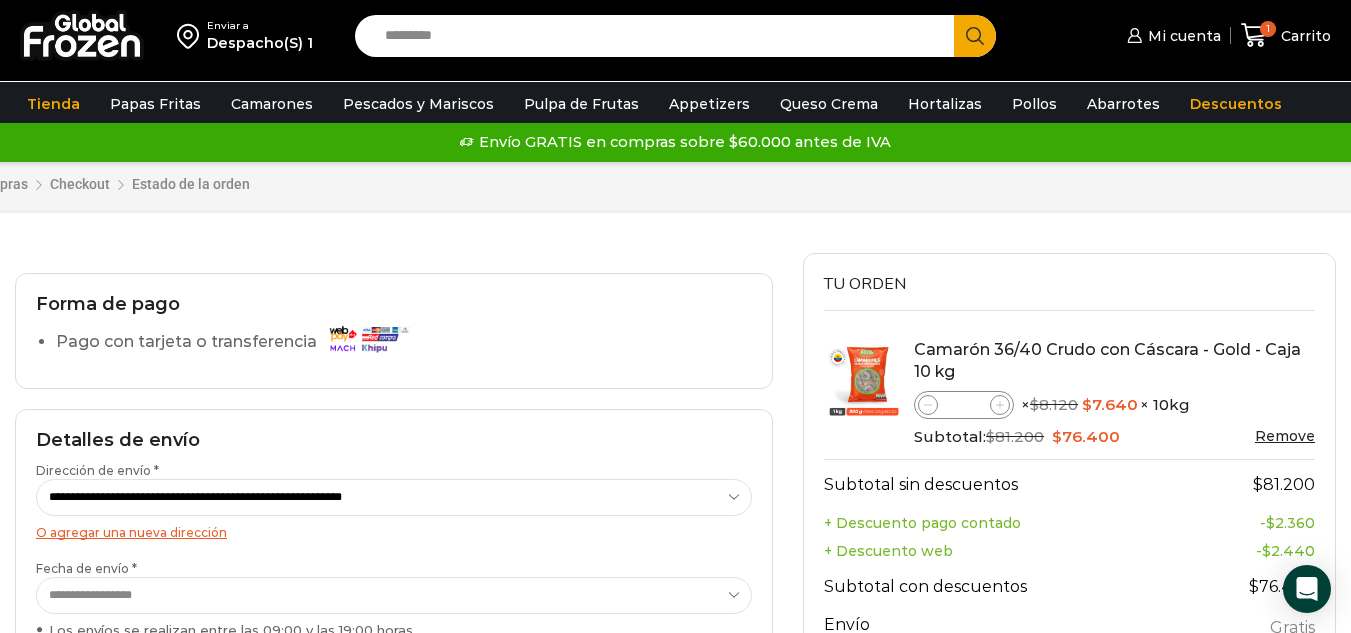 click on "Carrito de compras  Checkout Estado de la orden
¿Tenés un cupón de descuento?  Hacé clic aquí para ingresar el código.
Si tenés un código de cupón, por favor, aplicalo a continuación.
Cupón:
Aplicar cupón" at bounding box center (675, 187) 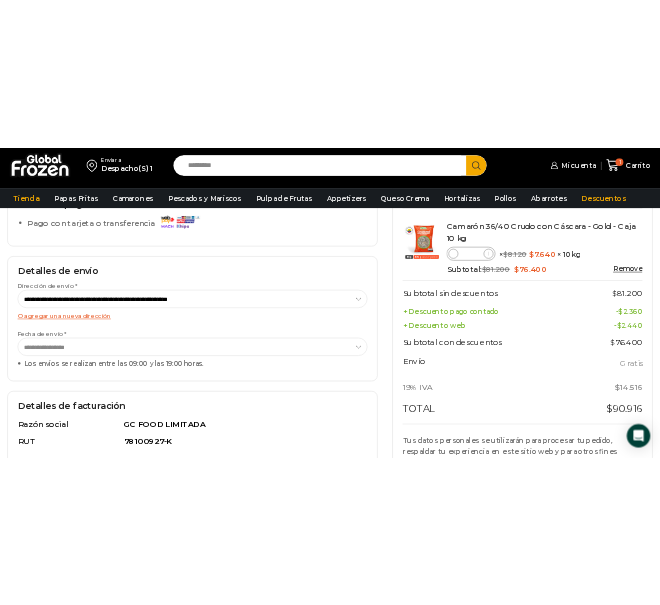 scroll, scrollTop: 200, scrollLeft: 0, axis: vertical 